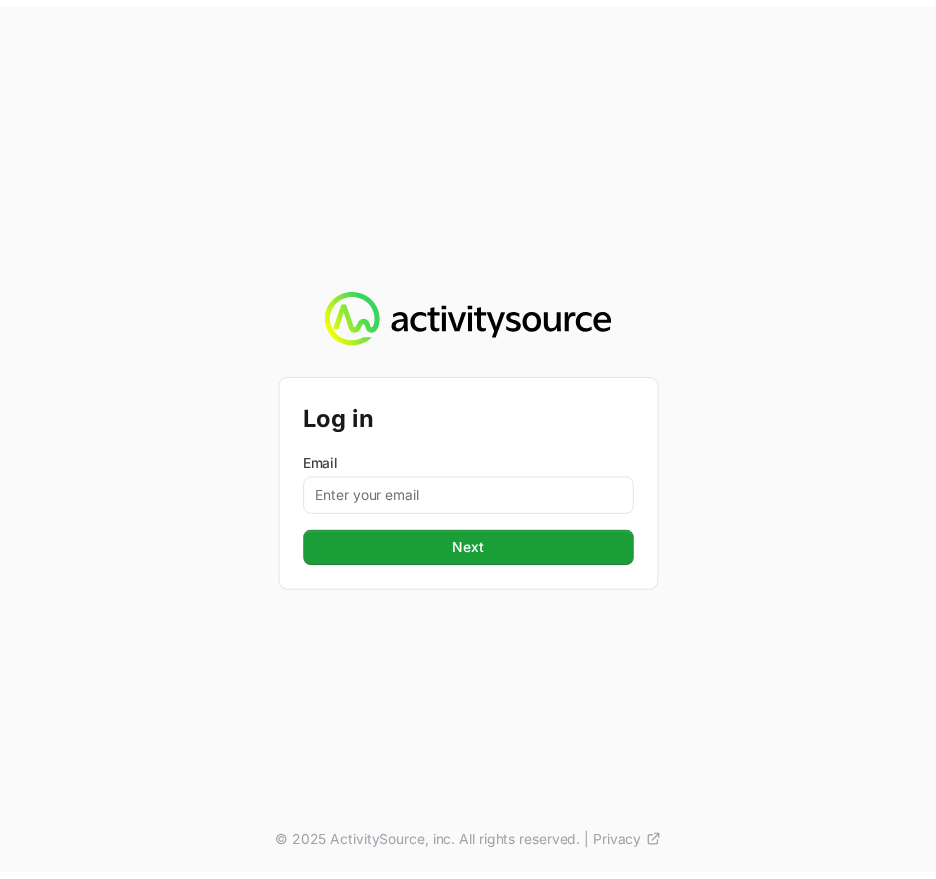 scroll, scrollTop: 0, scrollLeft: 0, axis: both 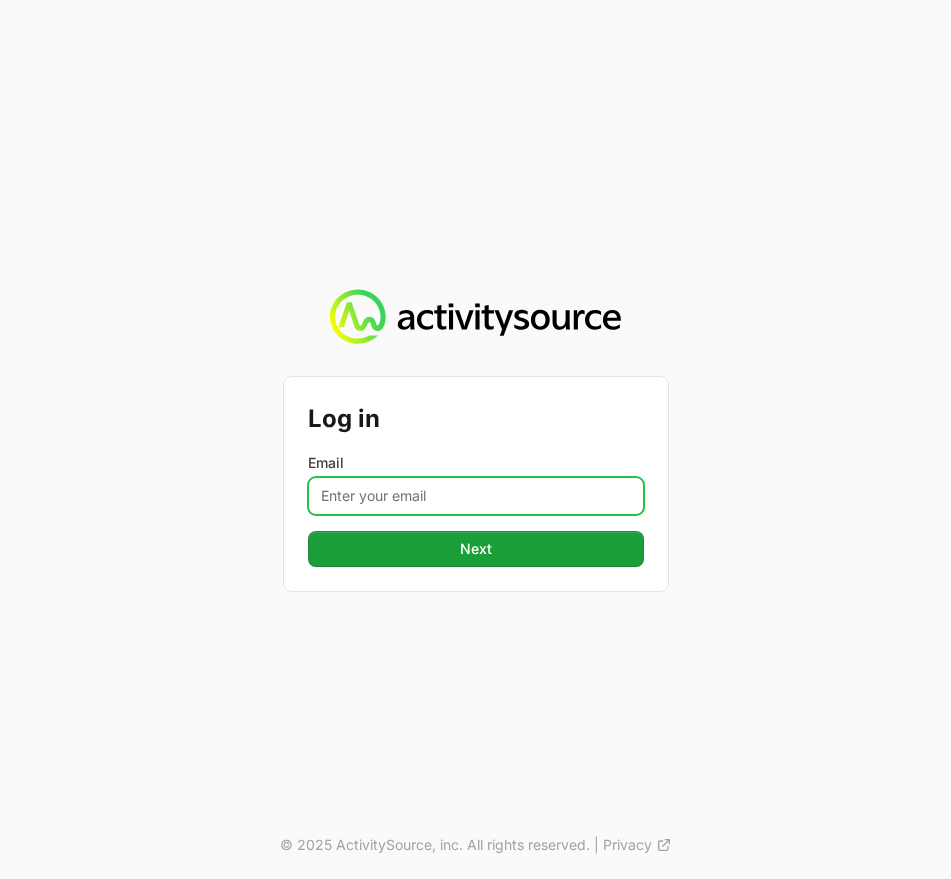 click on "Email" 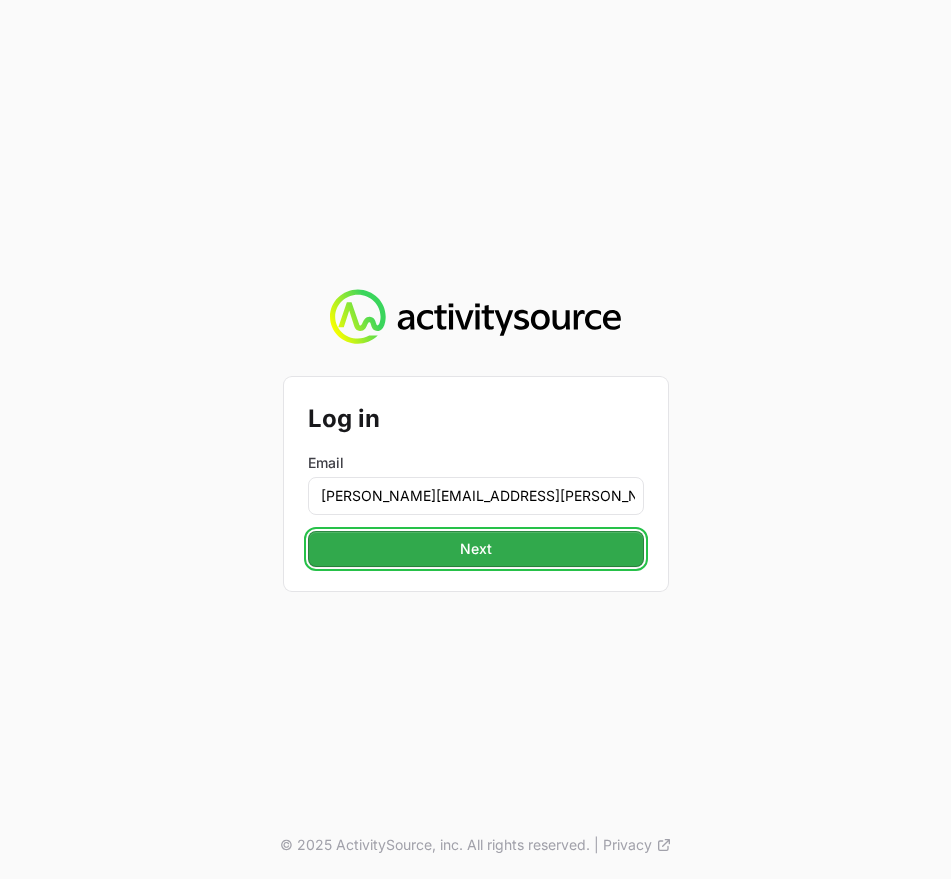 click on "Next" 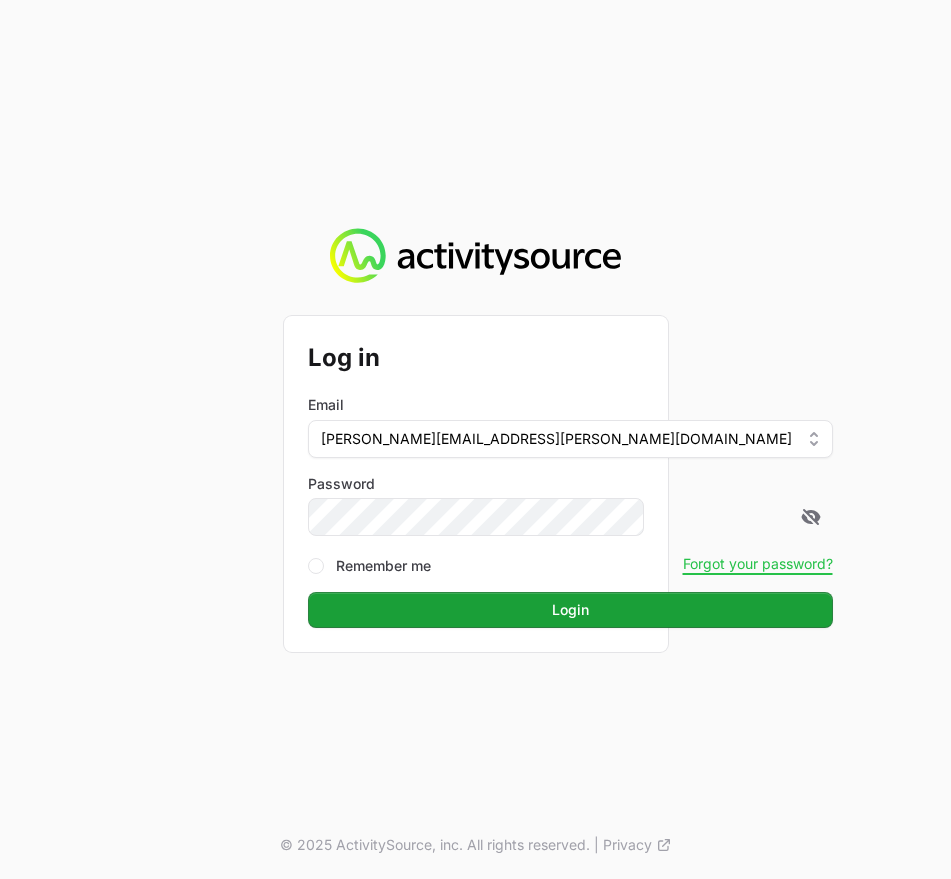 click on "Login" 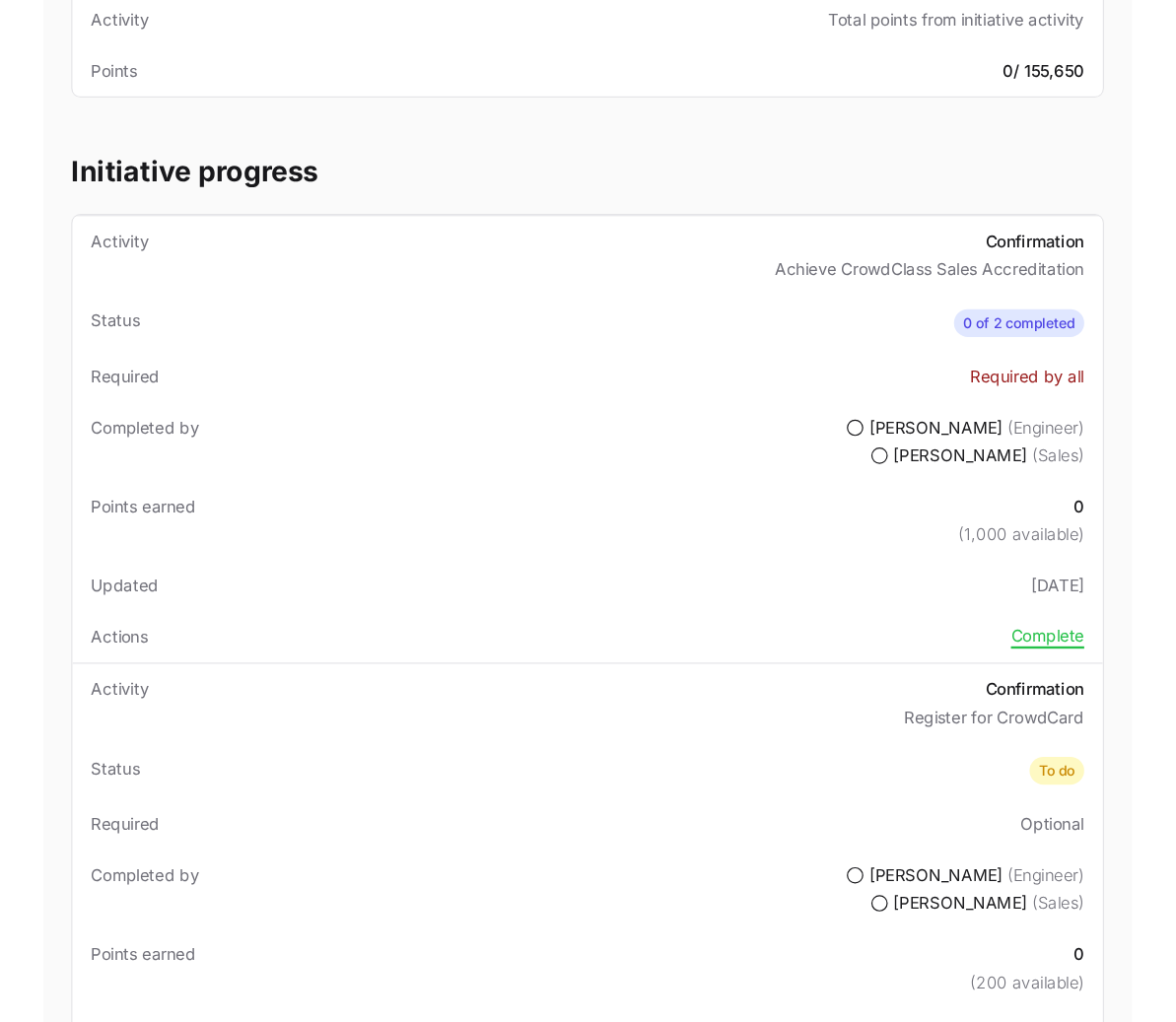 scroll, scrollTop: 0, scrollLeft: 0, axis: both 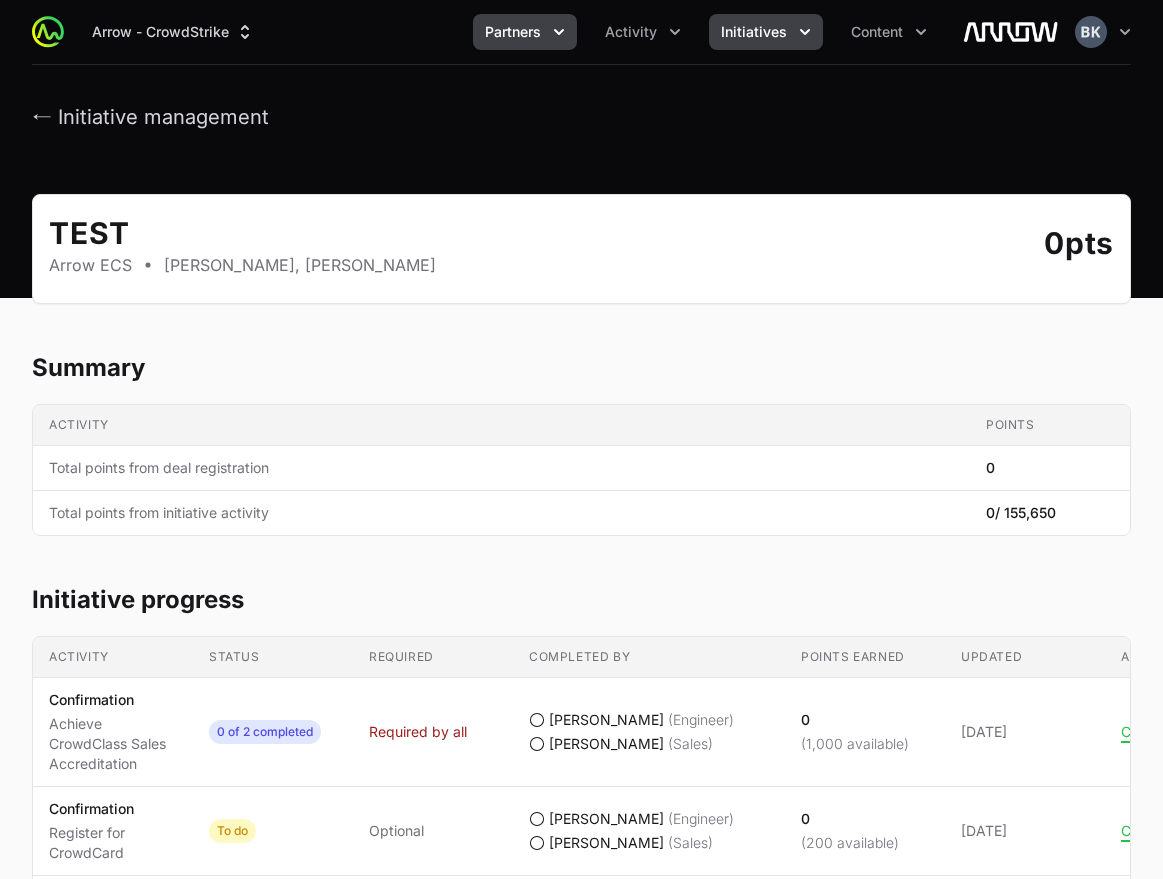 click 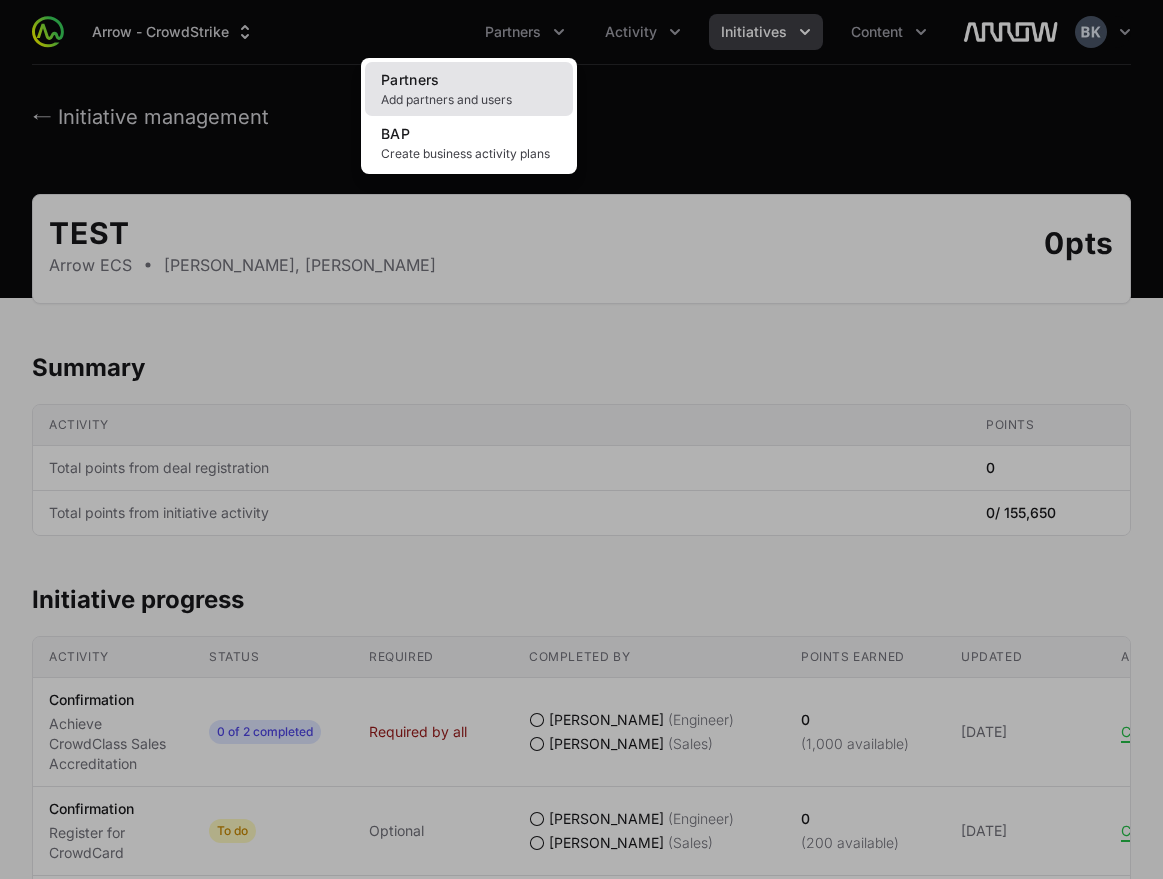 click on "Partners Add partners and users" 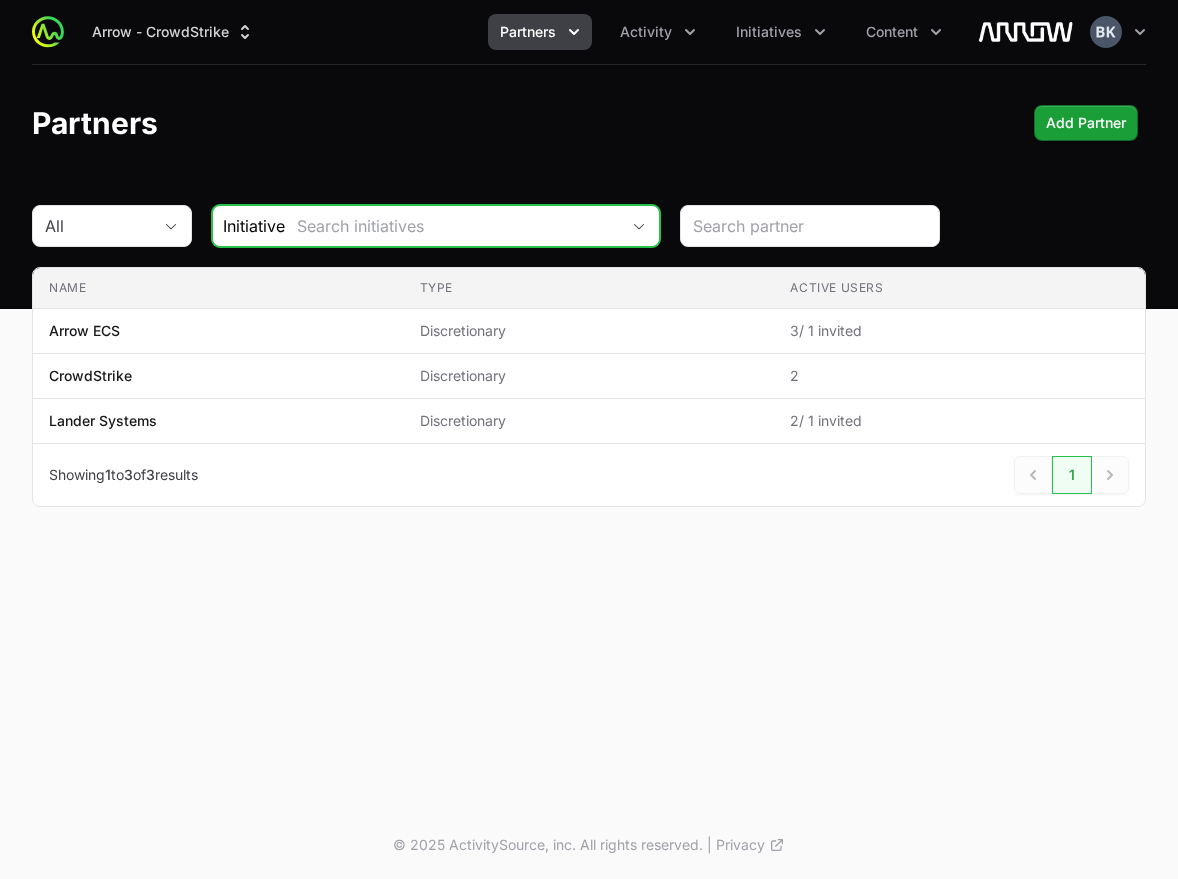 click 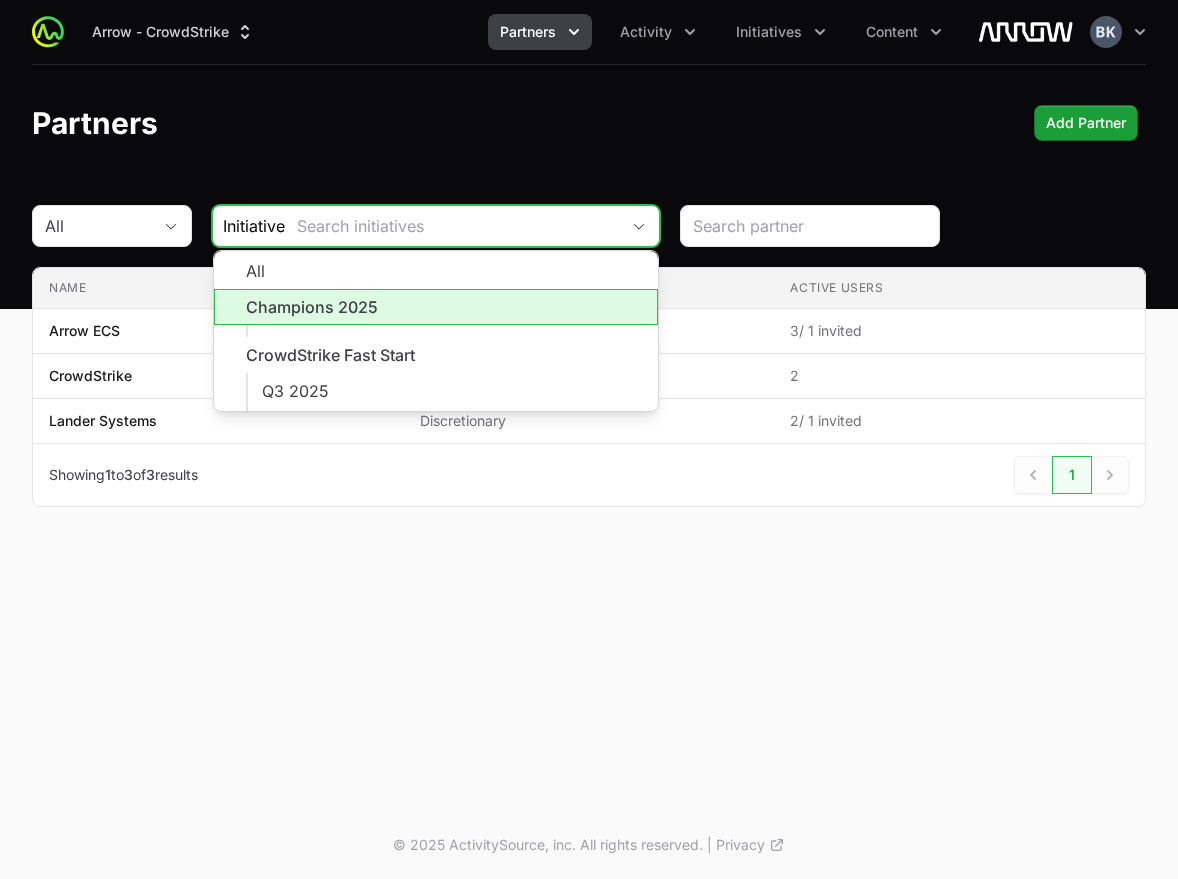 click on "Champions 2025" 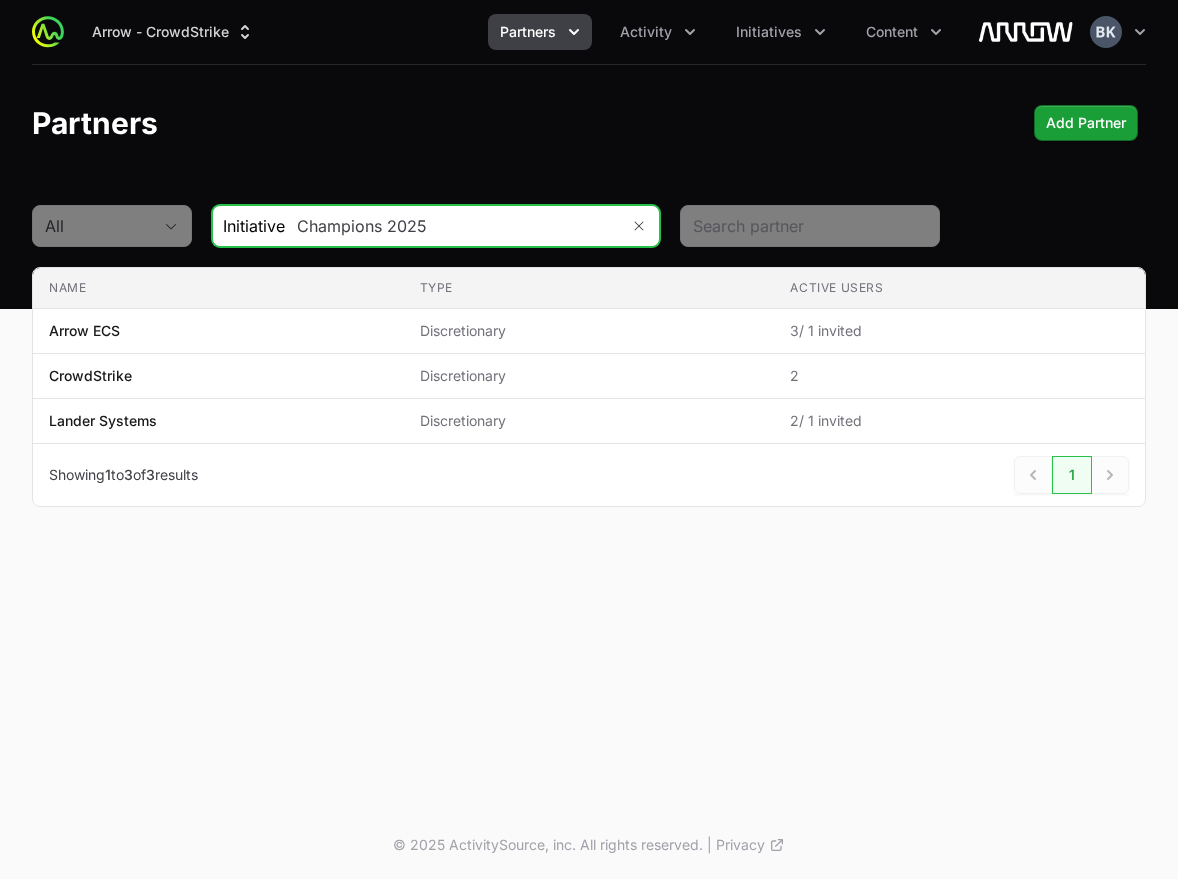 type on "Champions 2025" 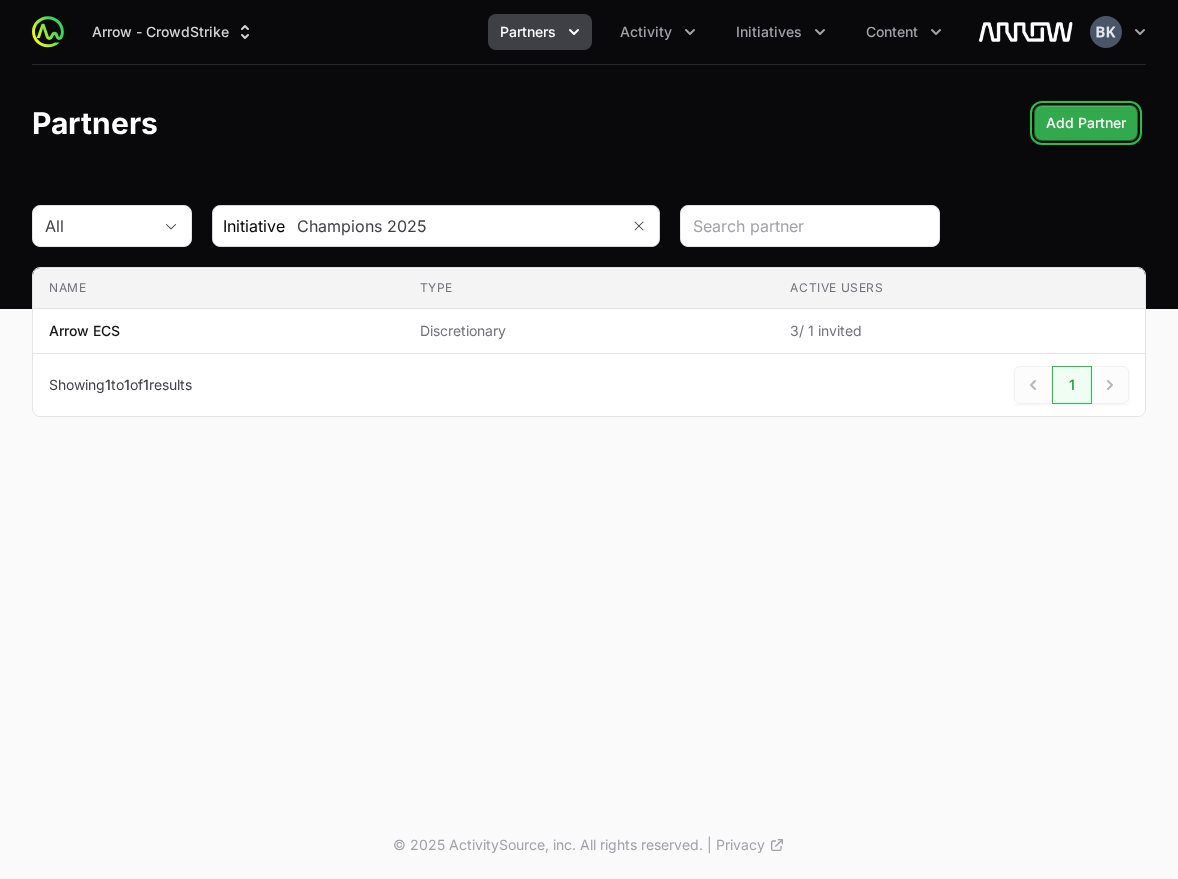 click on "Add Partner" 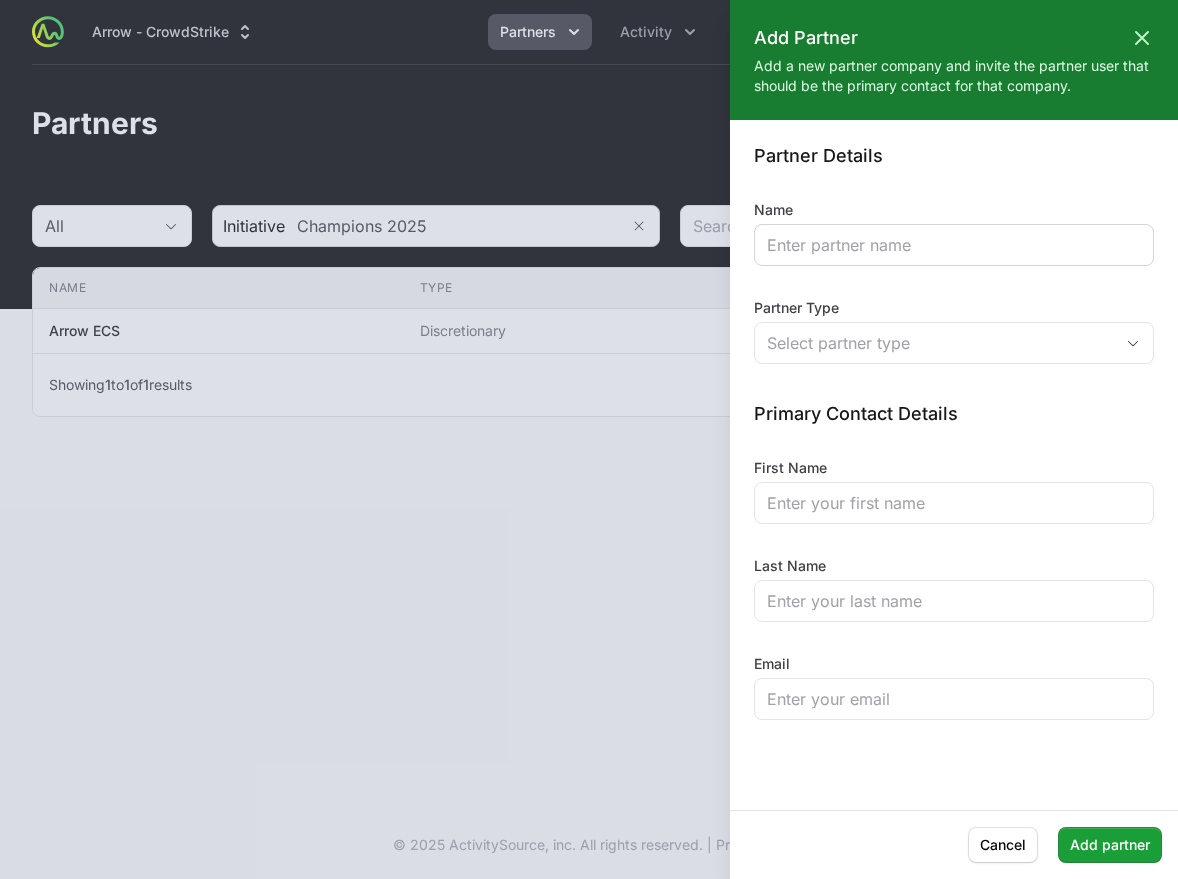 click at bounding box center (954, 245) 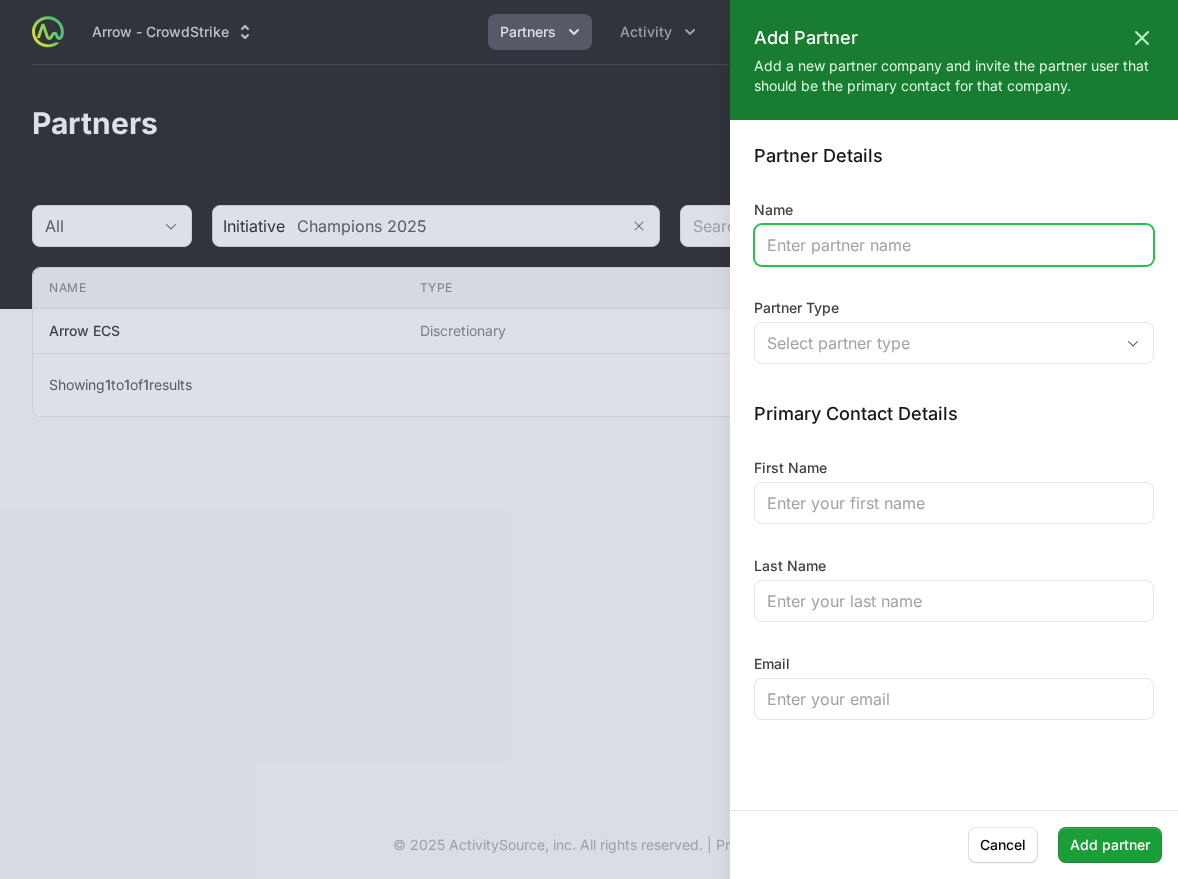 click on "Name" at bounding box center [954, 245] 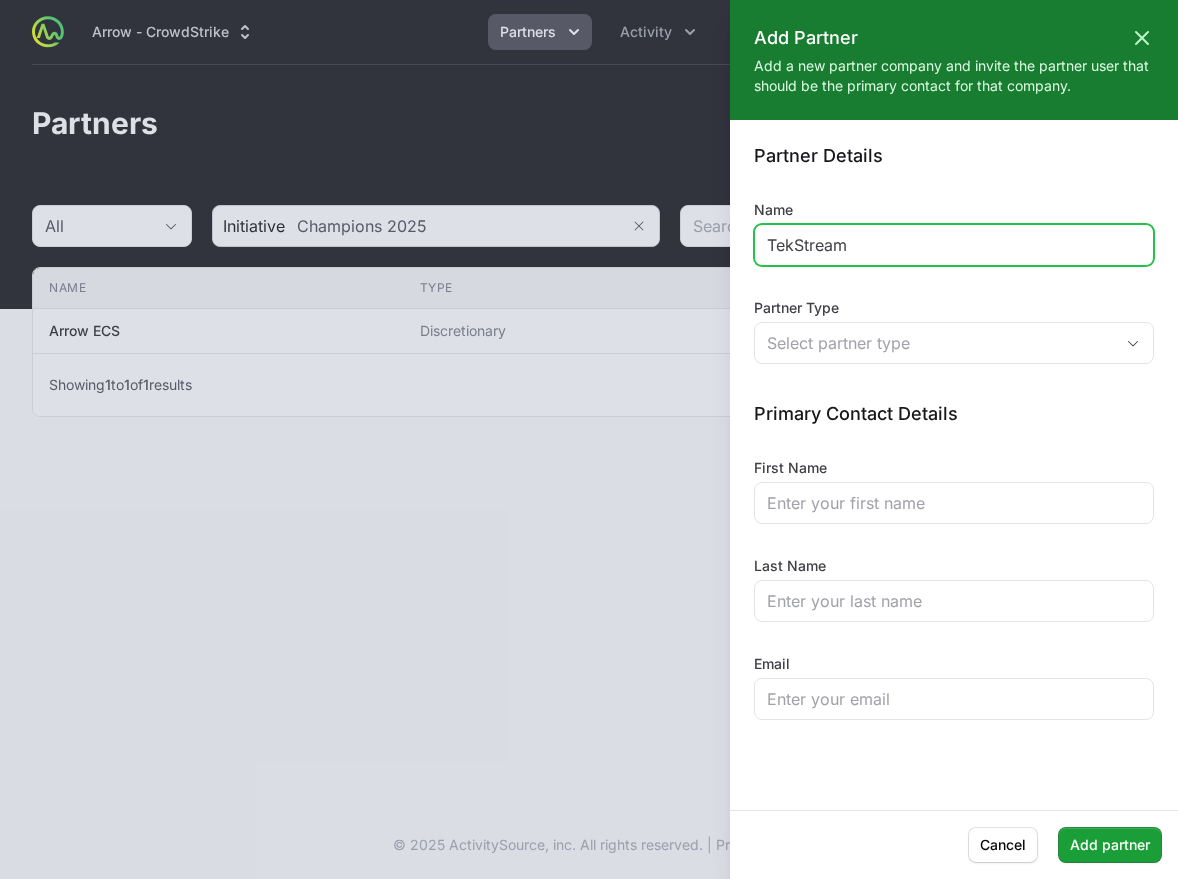 type on "TekStream" 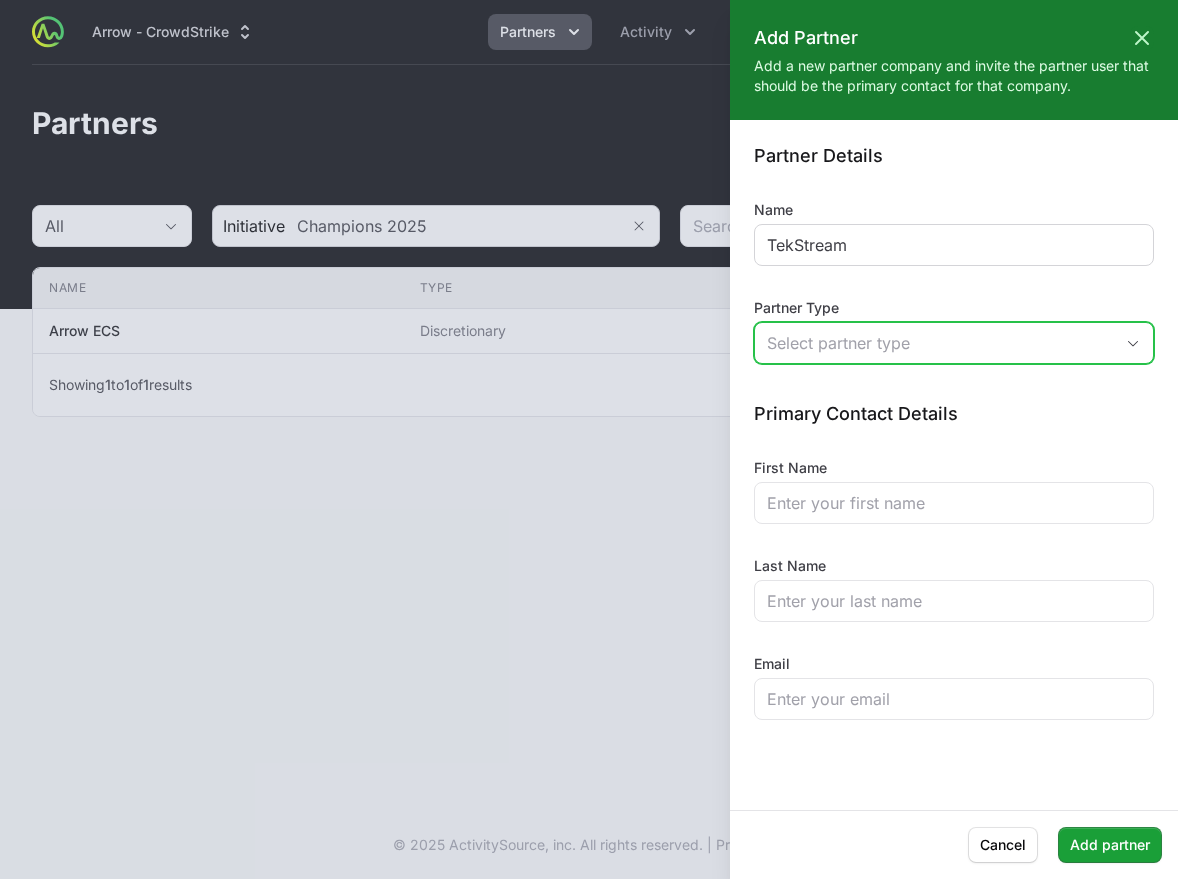 type 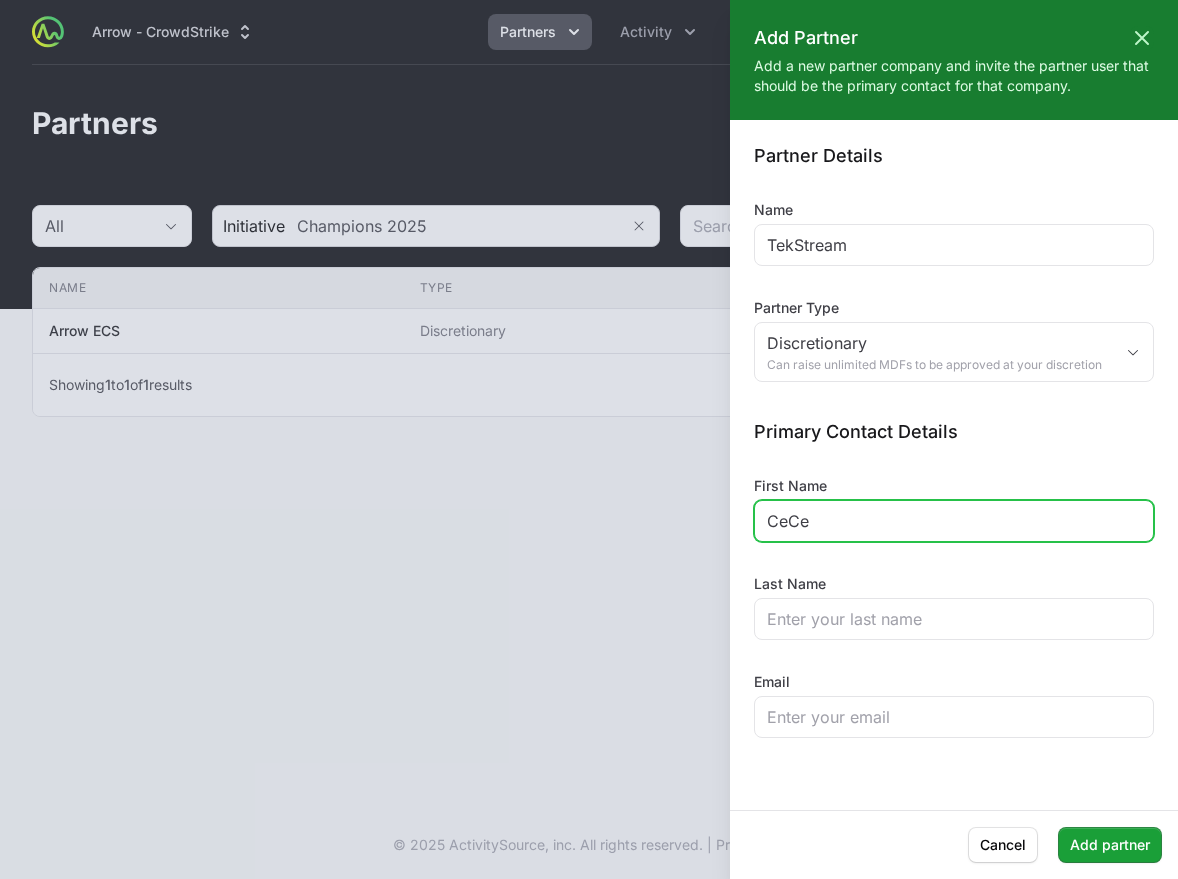 click on "CeCe" at bounding box center [954, 521] 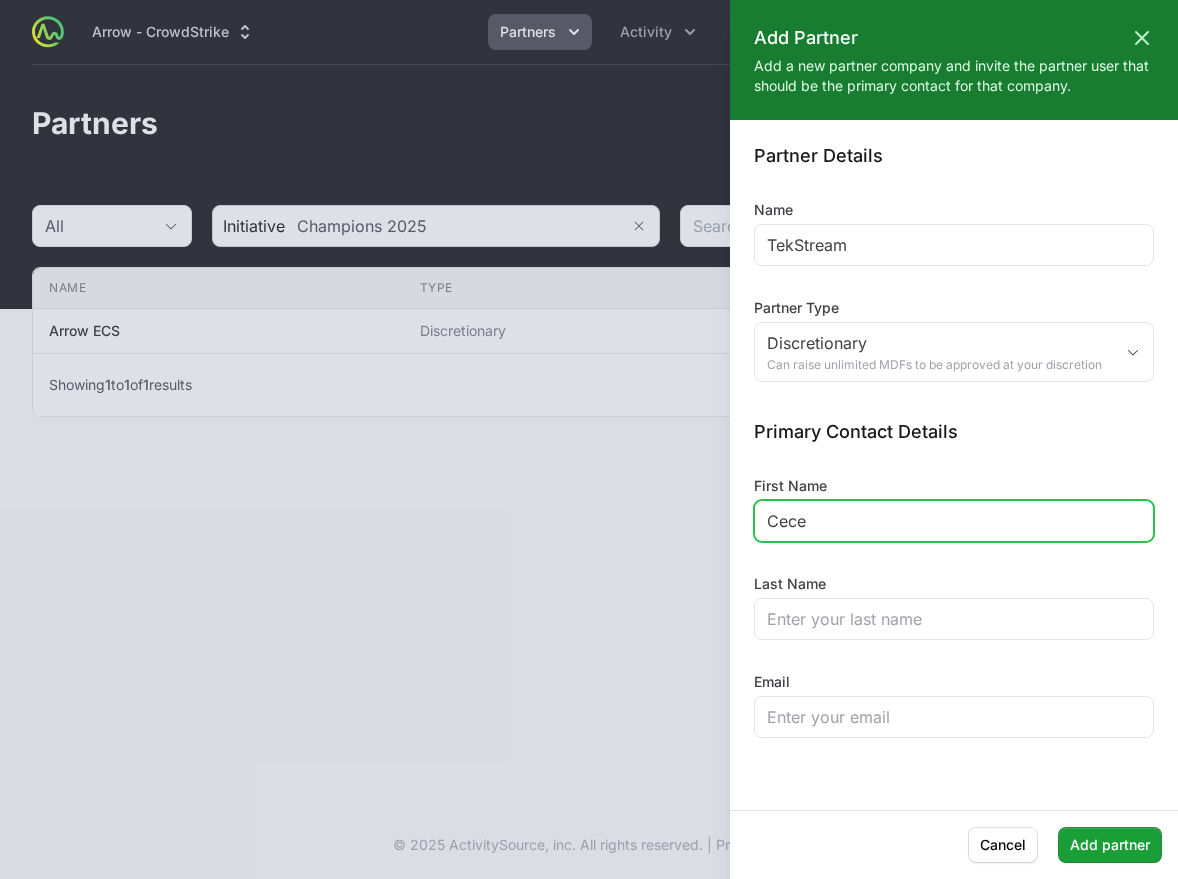 type on "Cece" 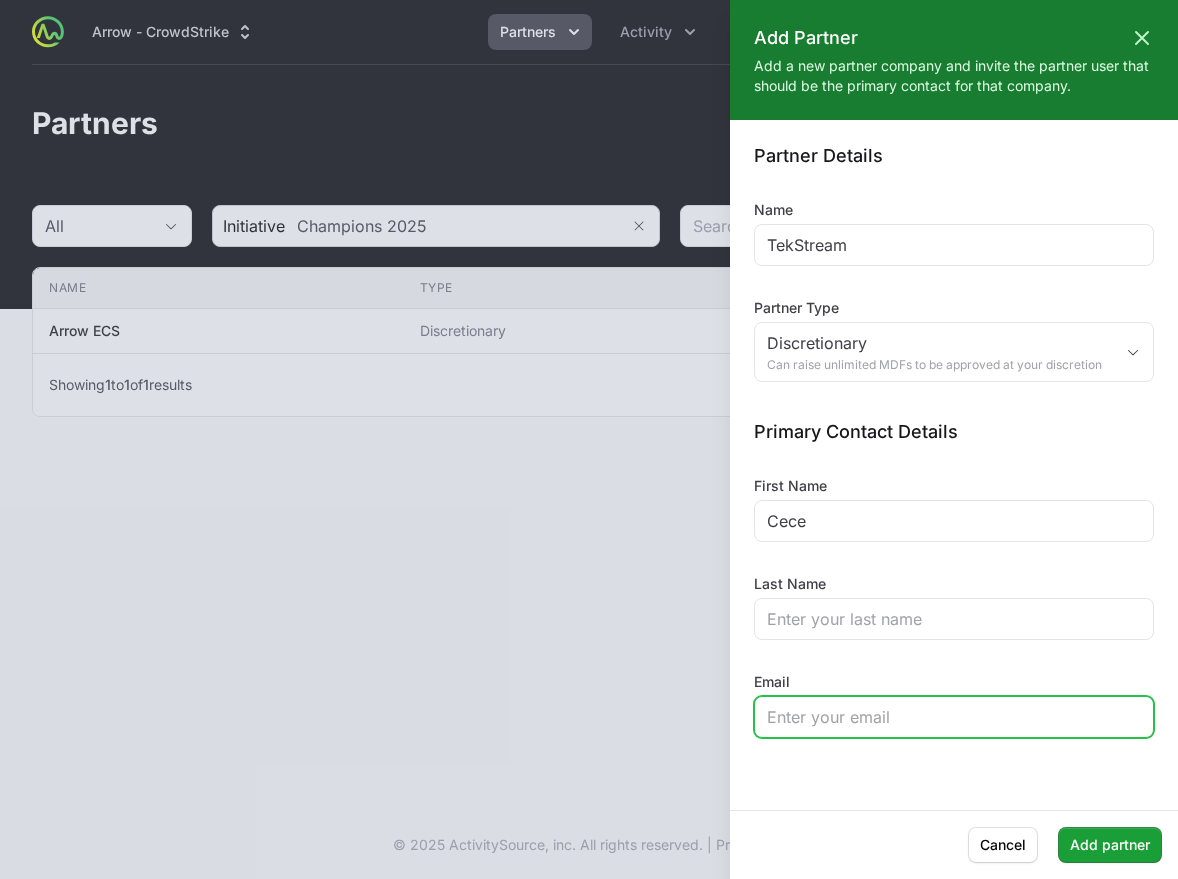 click on "Email" at bounding box center [954, 717] 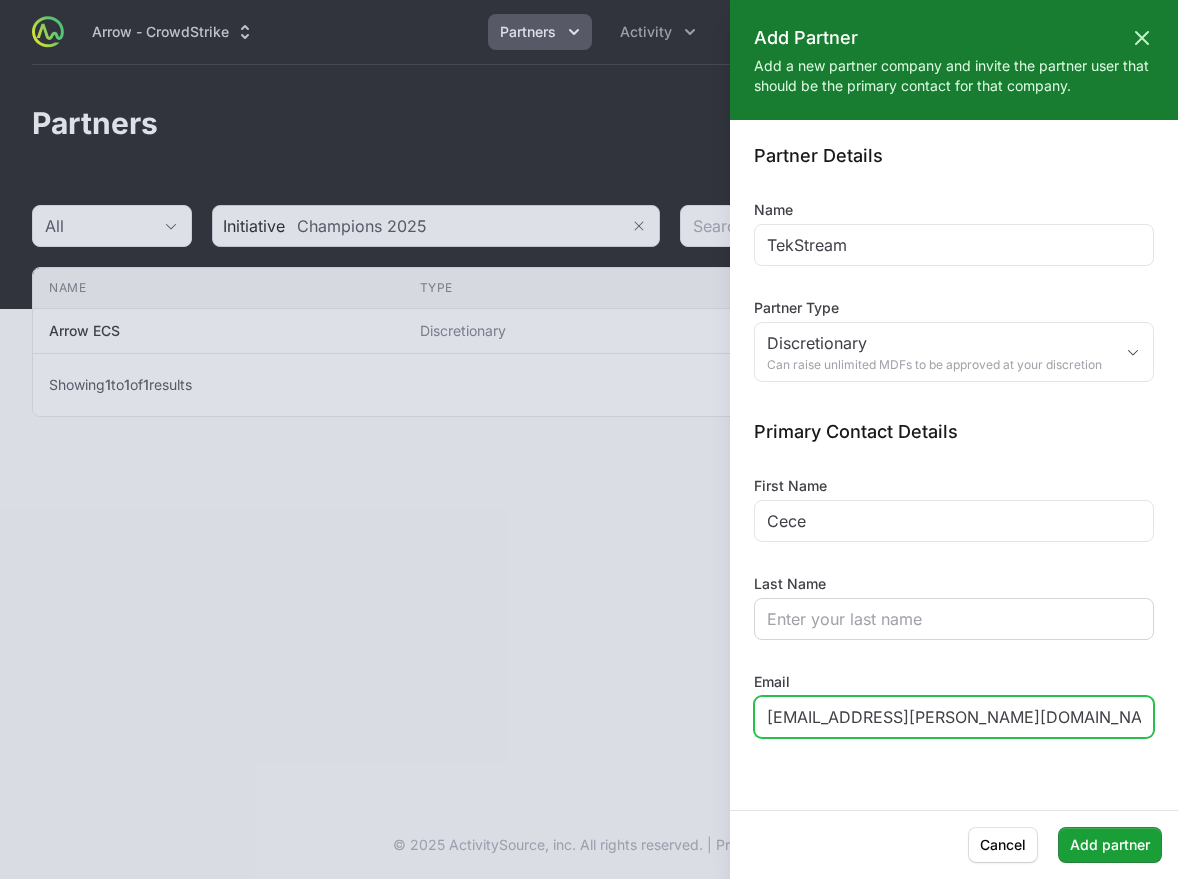 type on "[EMAIL_ADDRESS][PERSON_NAME][DOMAIN_NAME]" 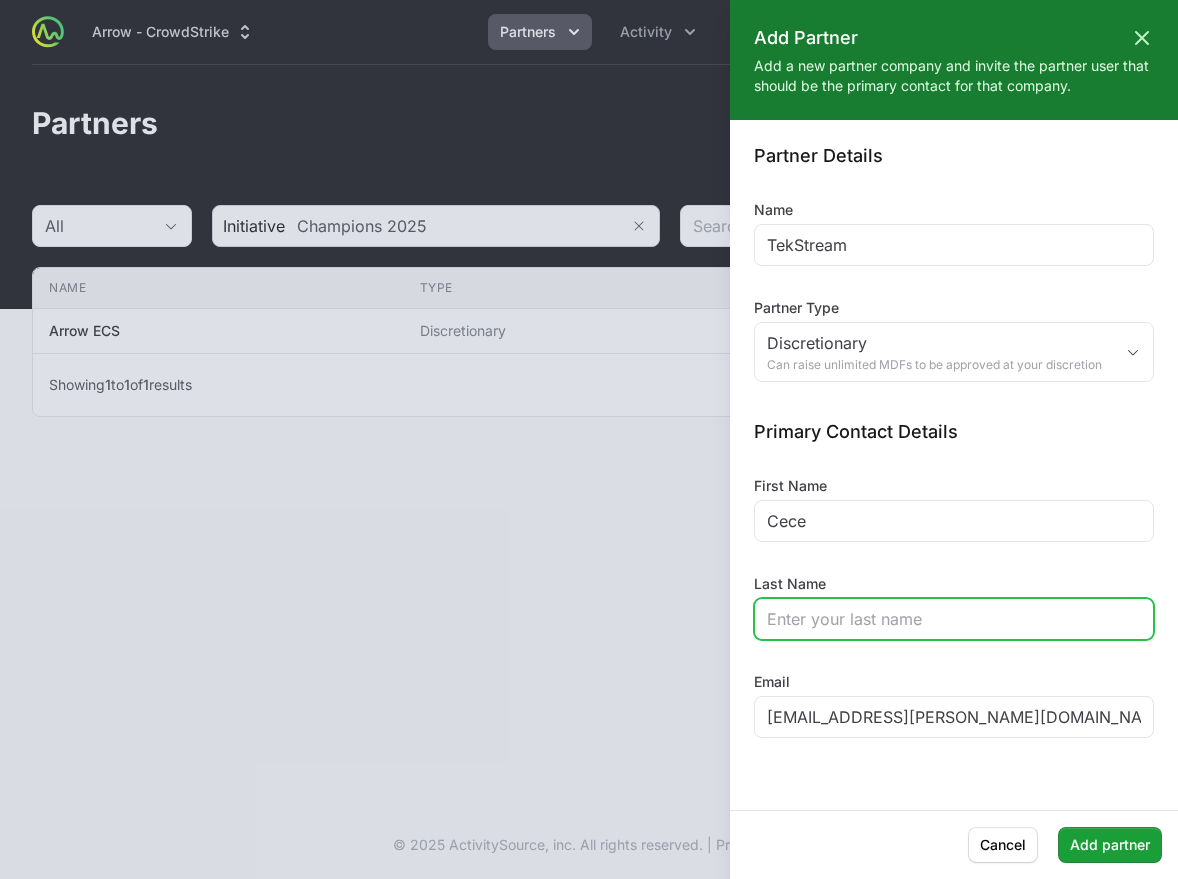 click on "Last Name" at bounding box center (954, 619) 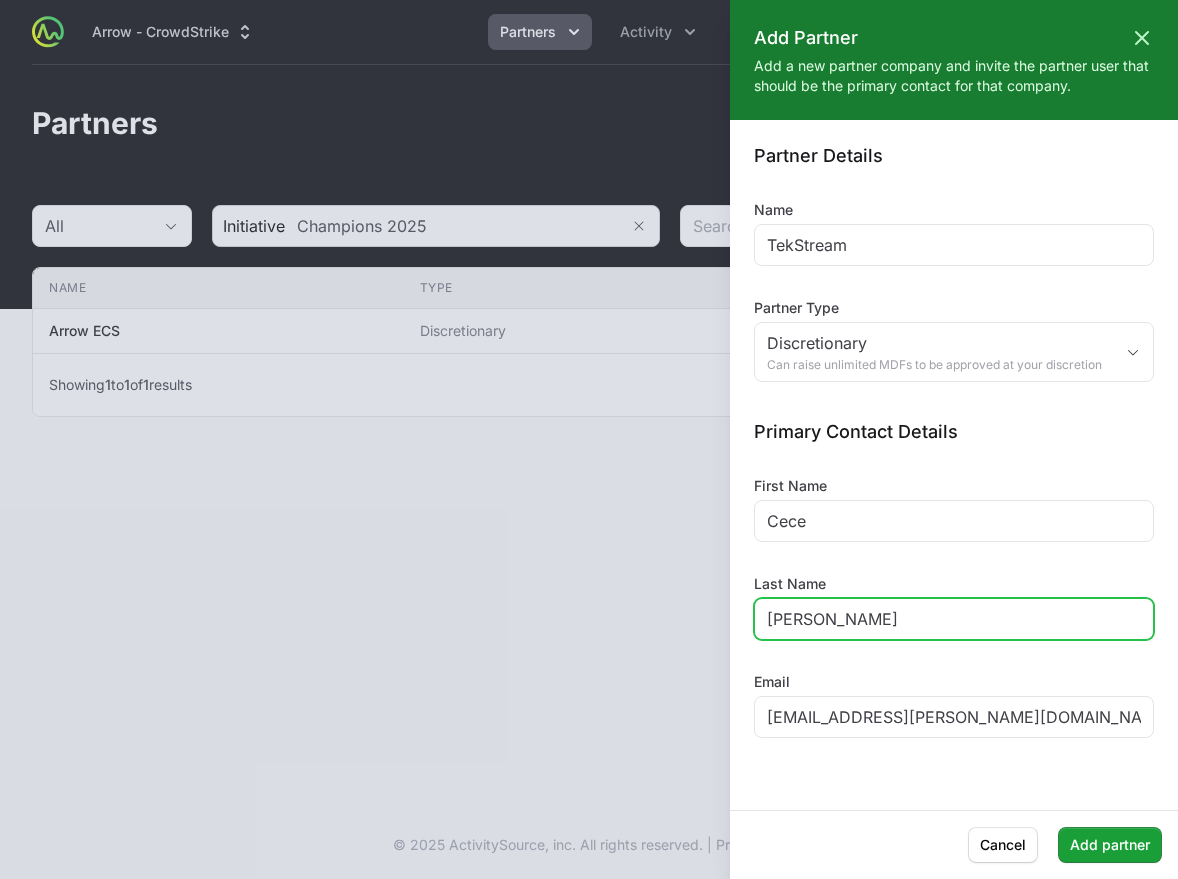 type on "[PERSON_NAME]" 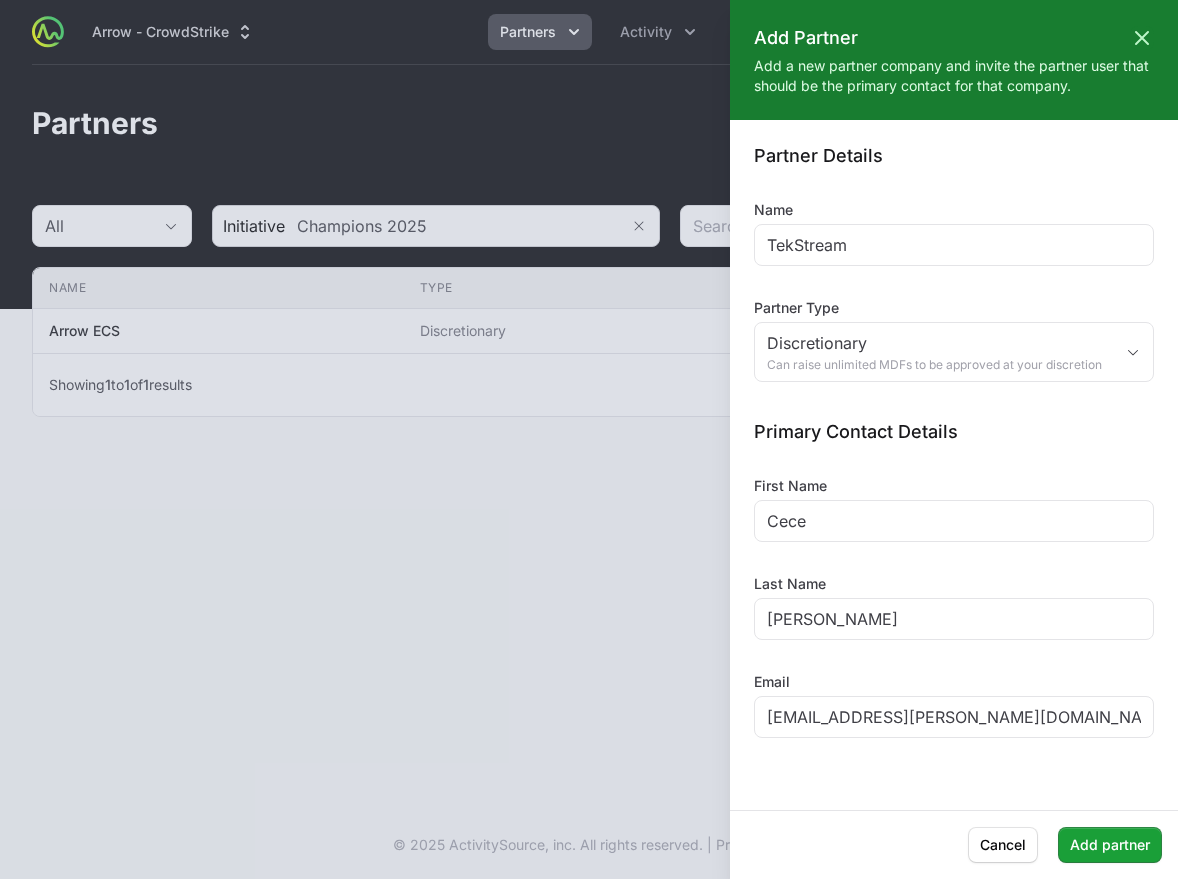 click on "Partner Details  Name TekStream Partner Type Discretionary Can raise unlimited MDFs to be approved at your discretion  Primary Contact Details  First Name Cece Last Name [PERSON_NAME] Email [EMAIL_ADDRESS][PERSON_NAME][DOMAIN_NAME]" 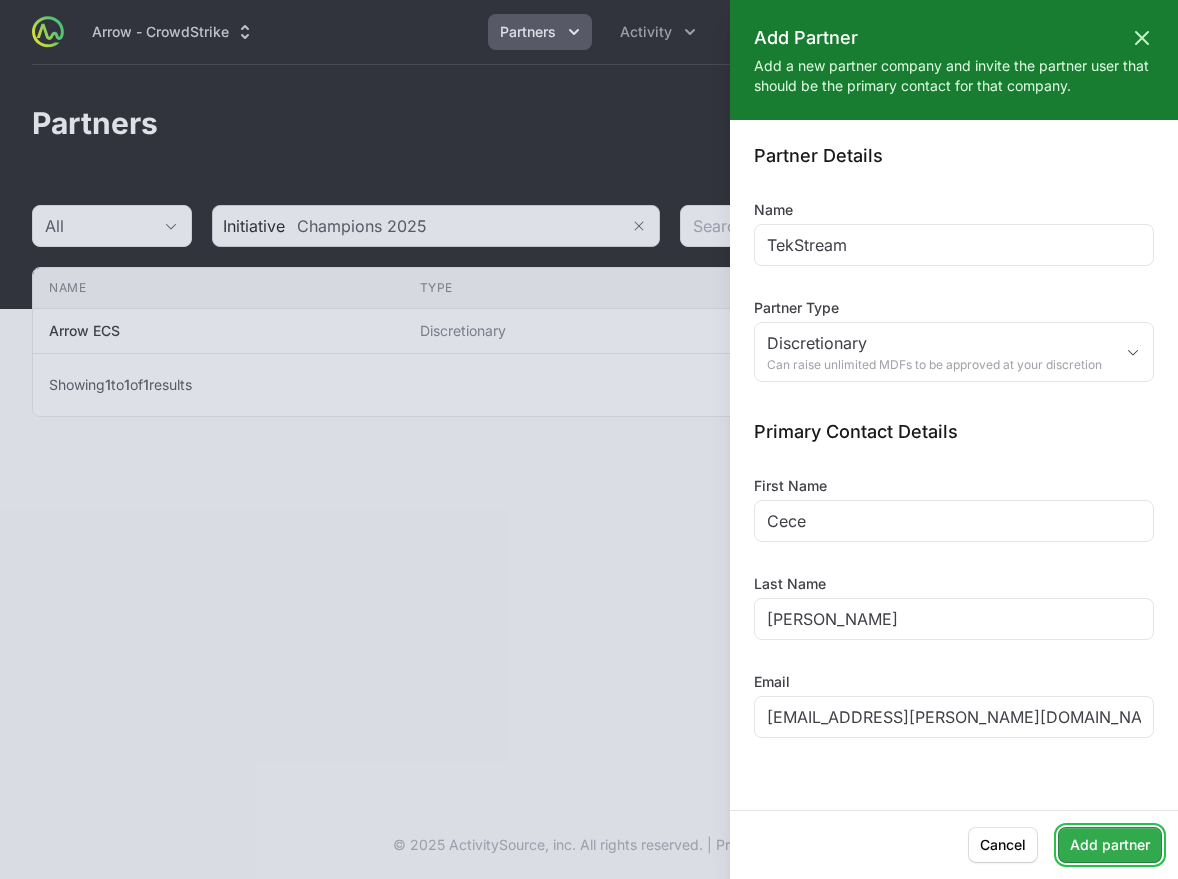click on "Add partner" 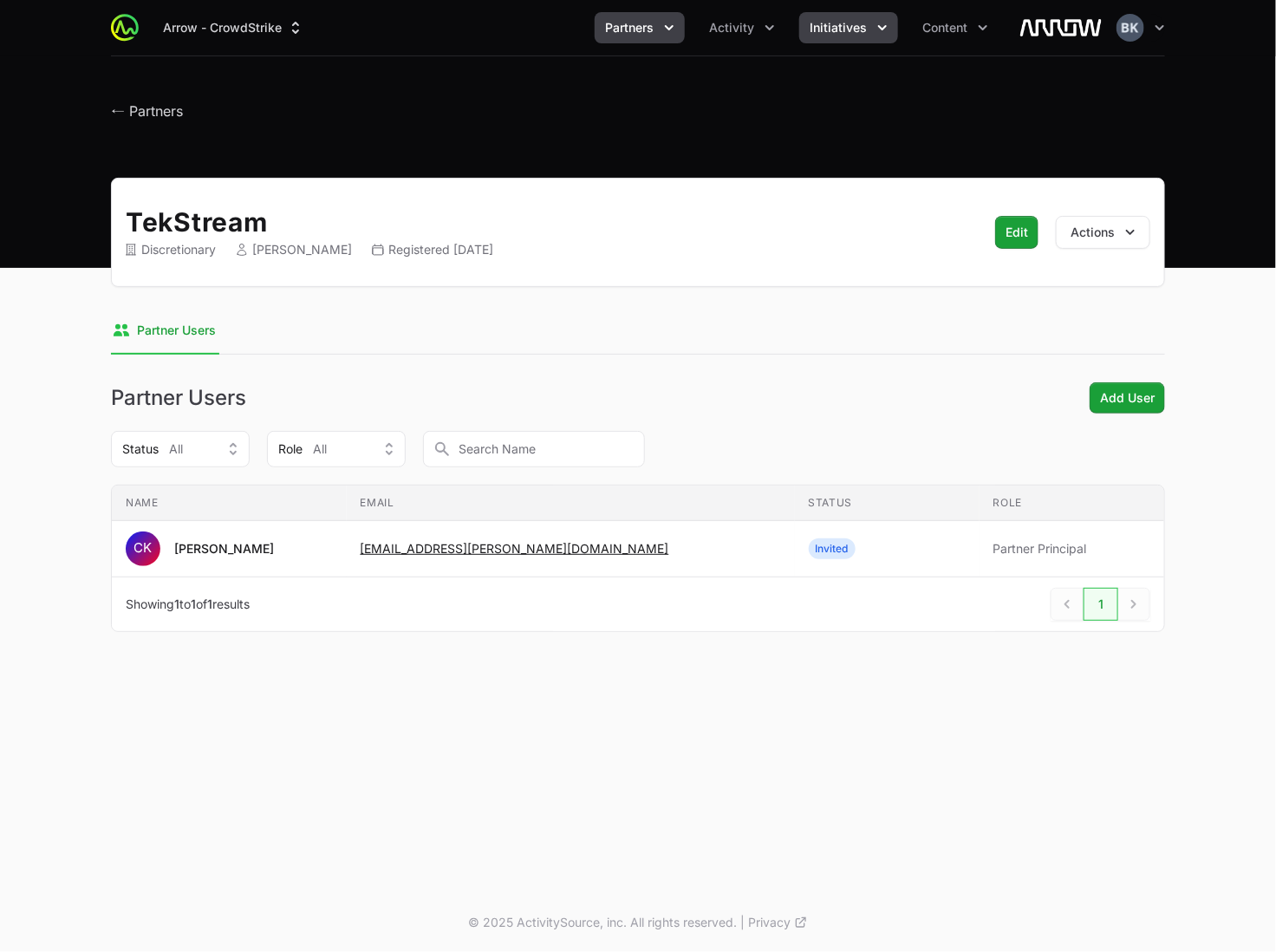 click on "Initiatives" 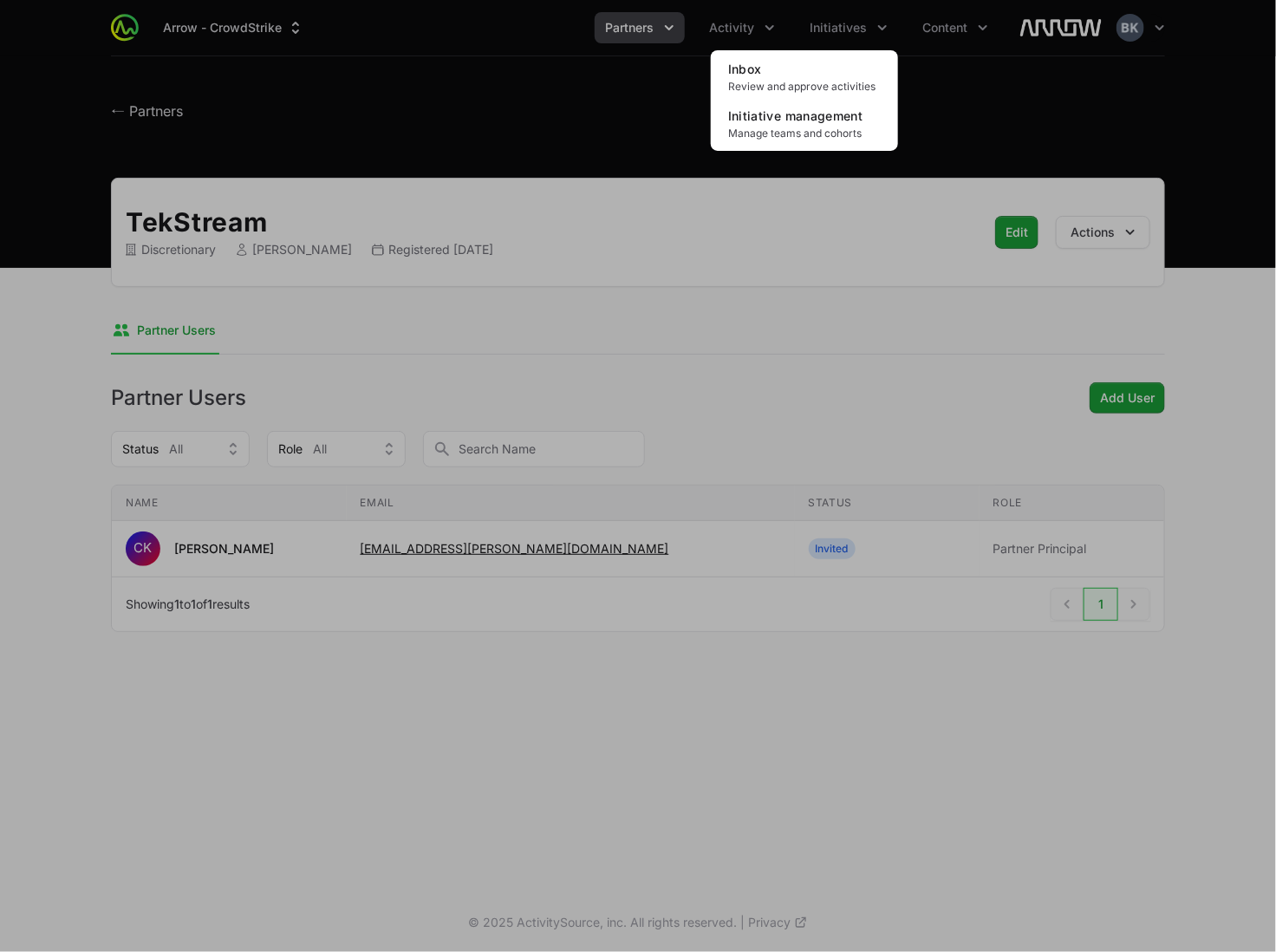 click 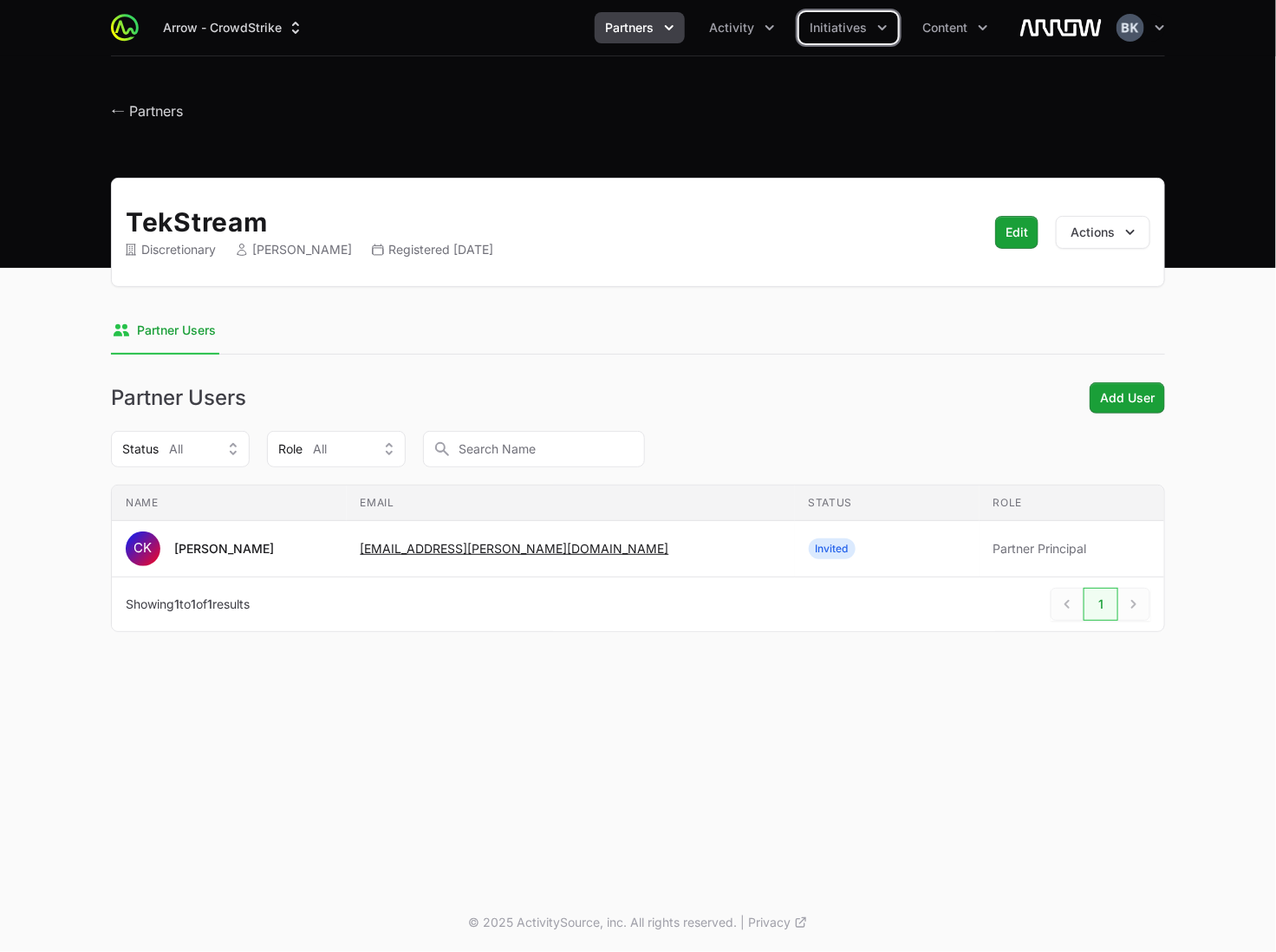 click on "Partners" 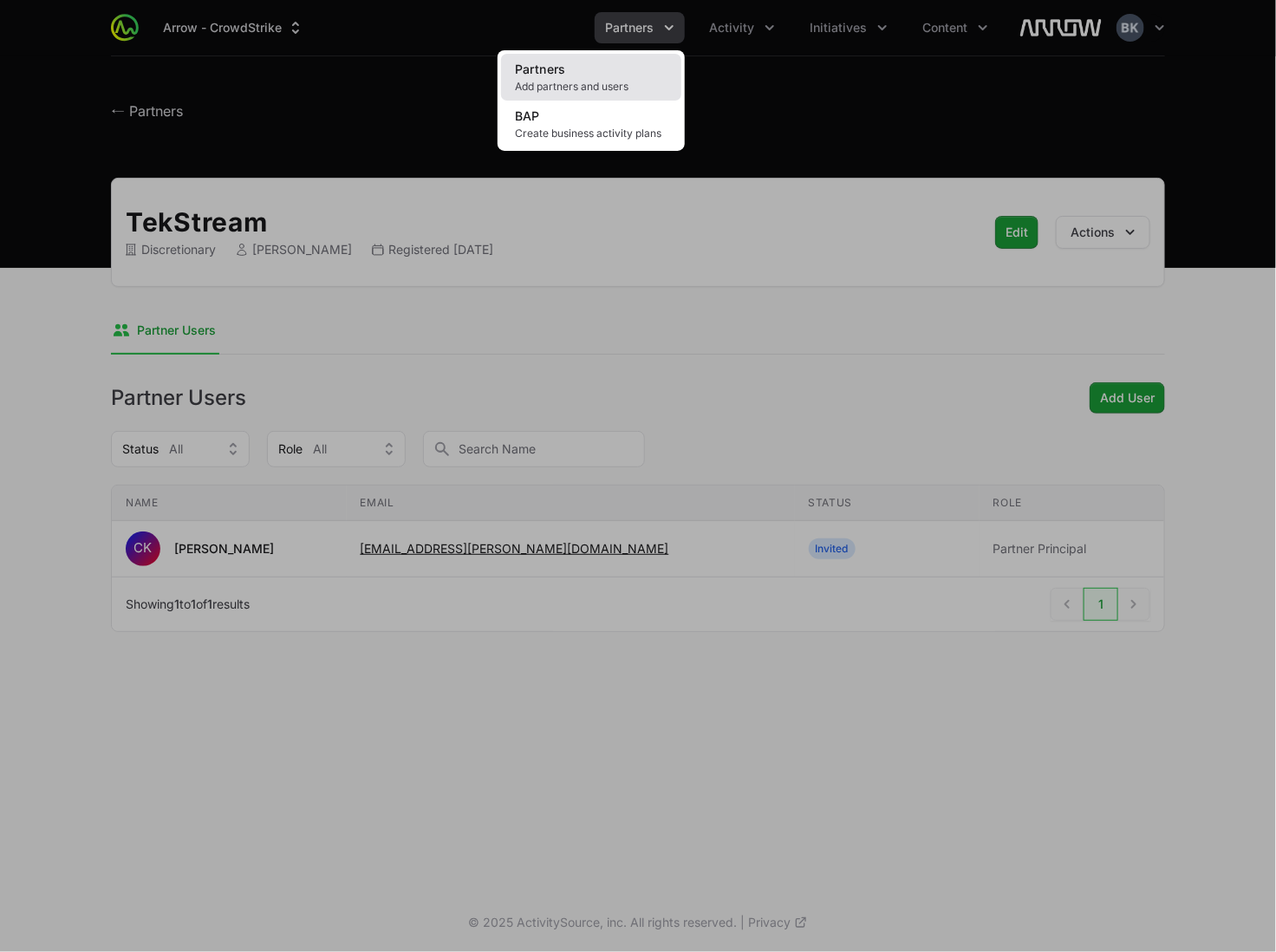 click on "Partners Add partners and users" 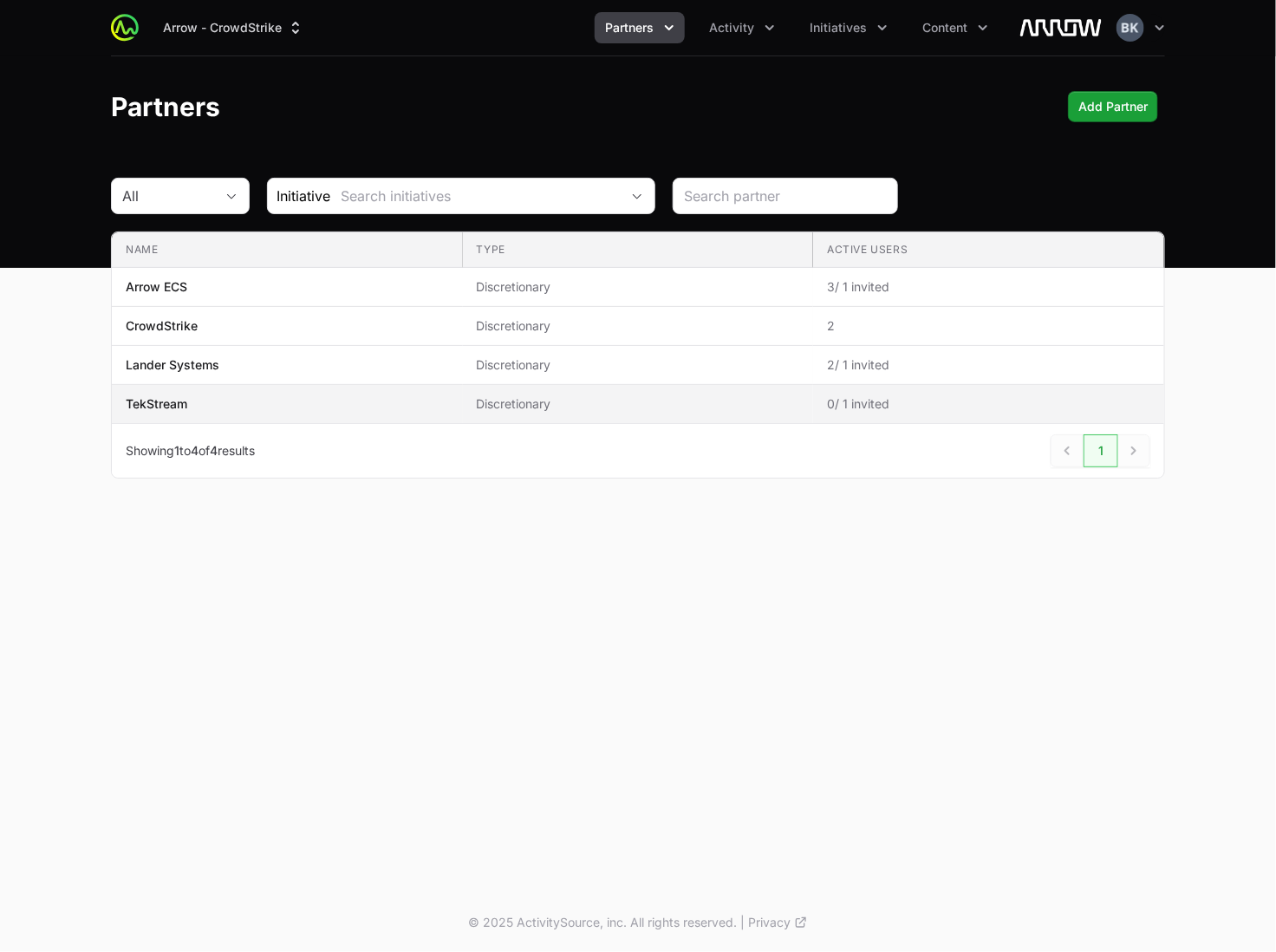 click on "TekStream" 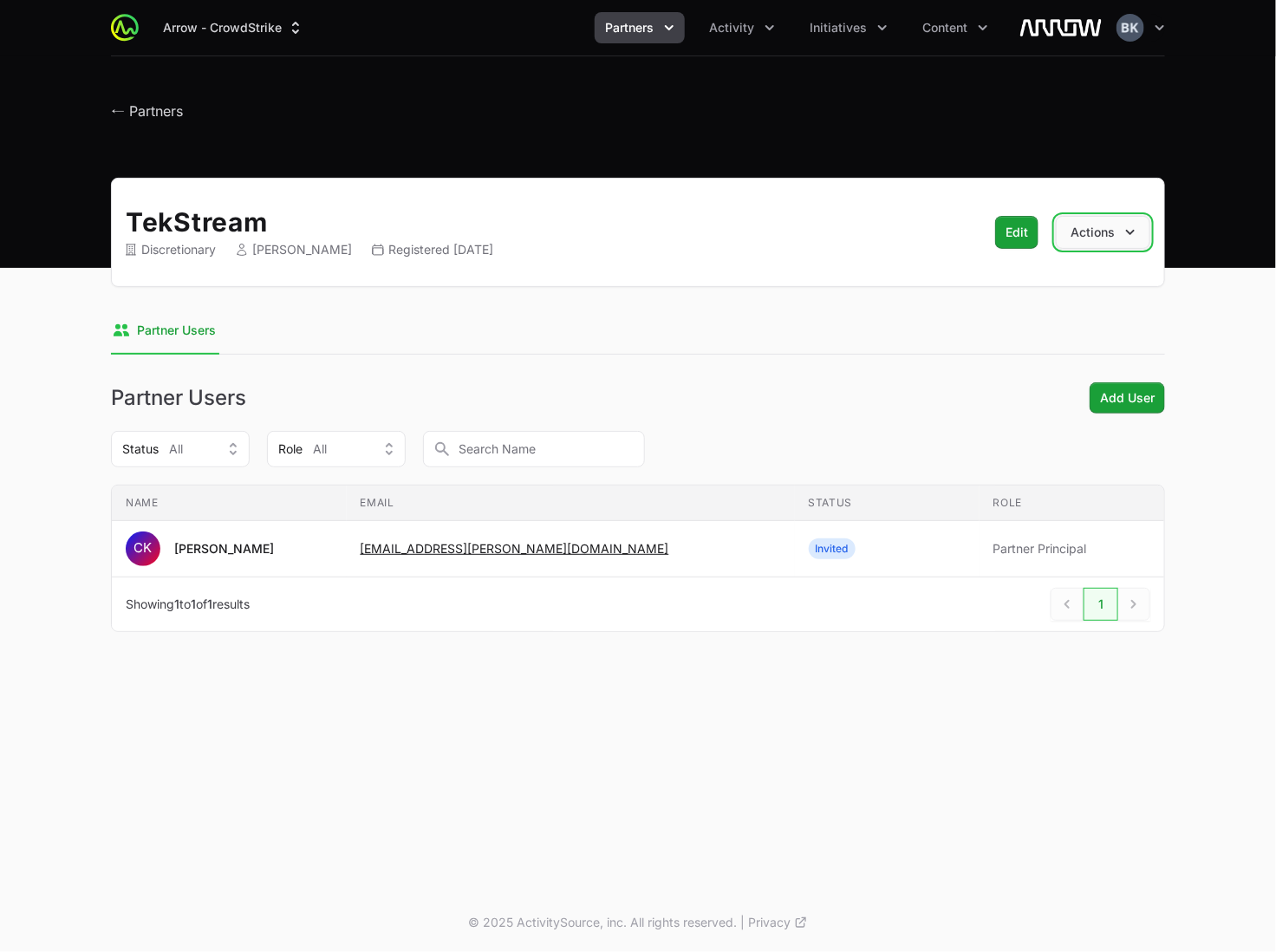 click on "Actions" 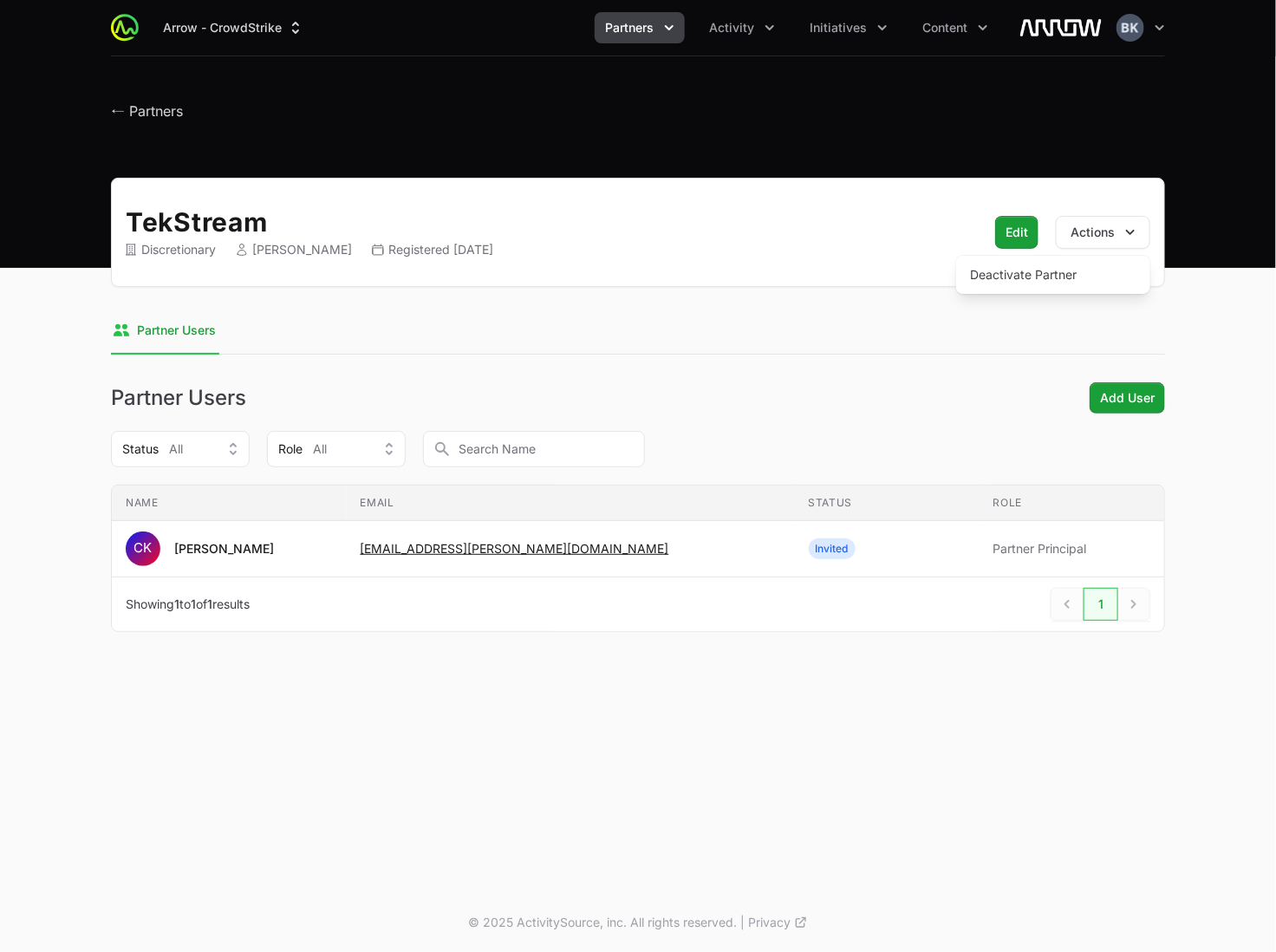 click on "TekStream" 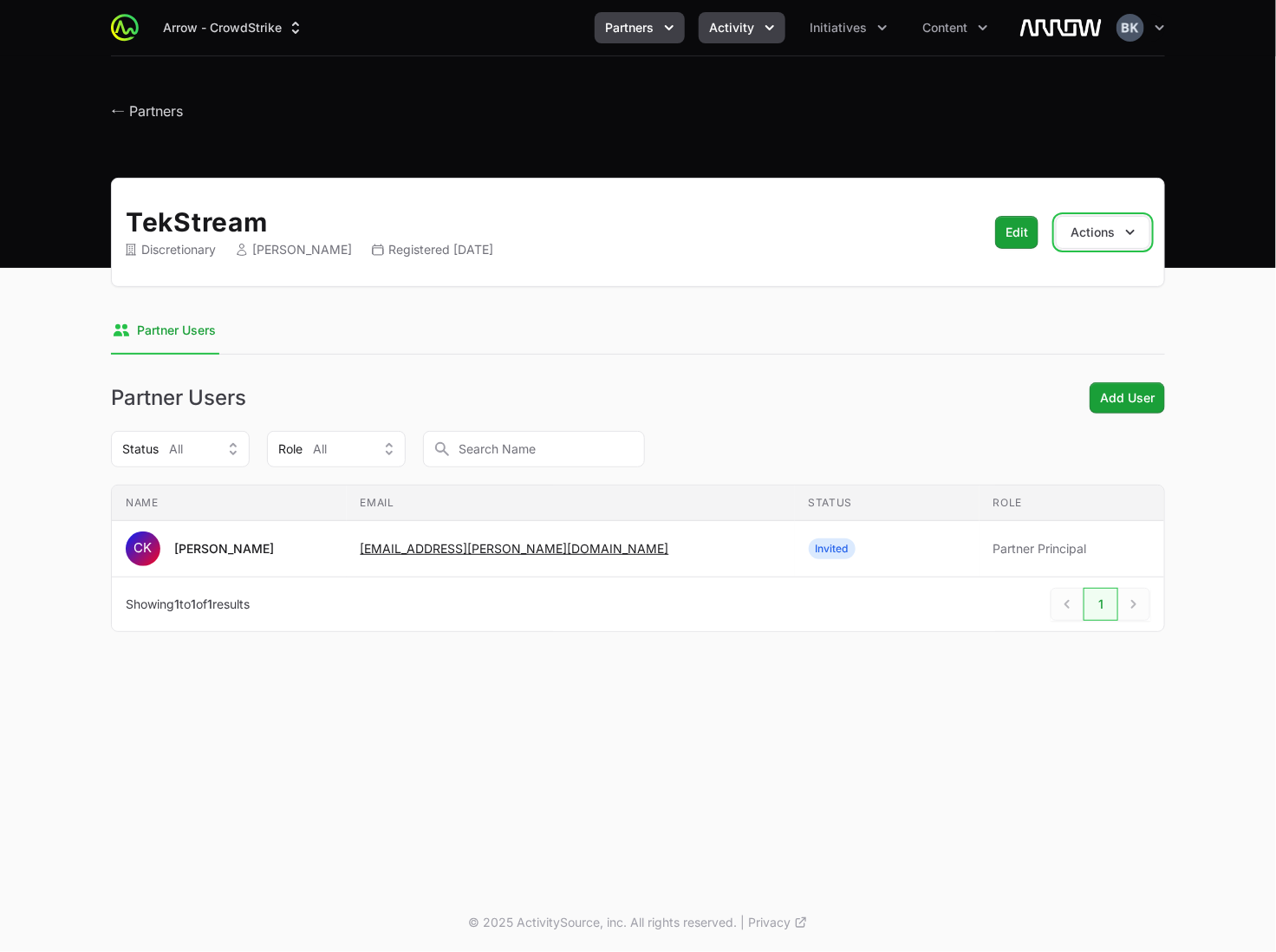 click on "Activity" 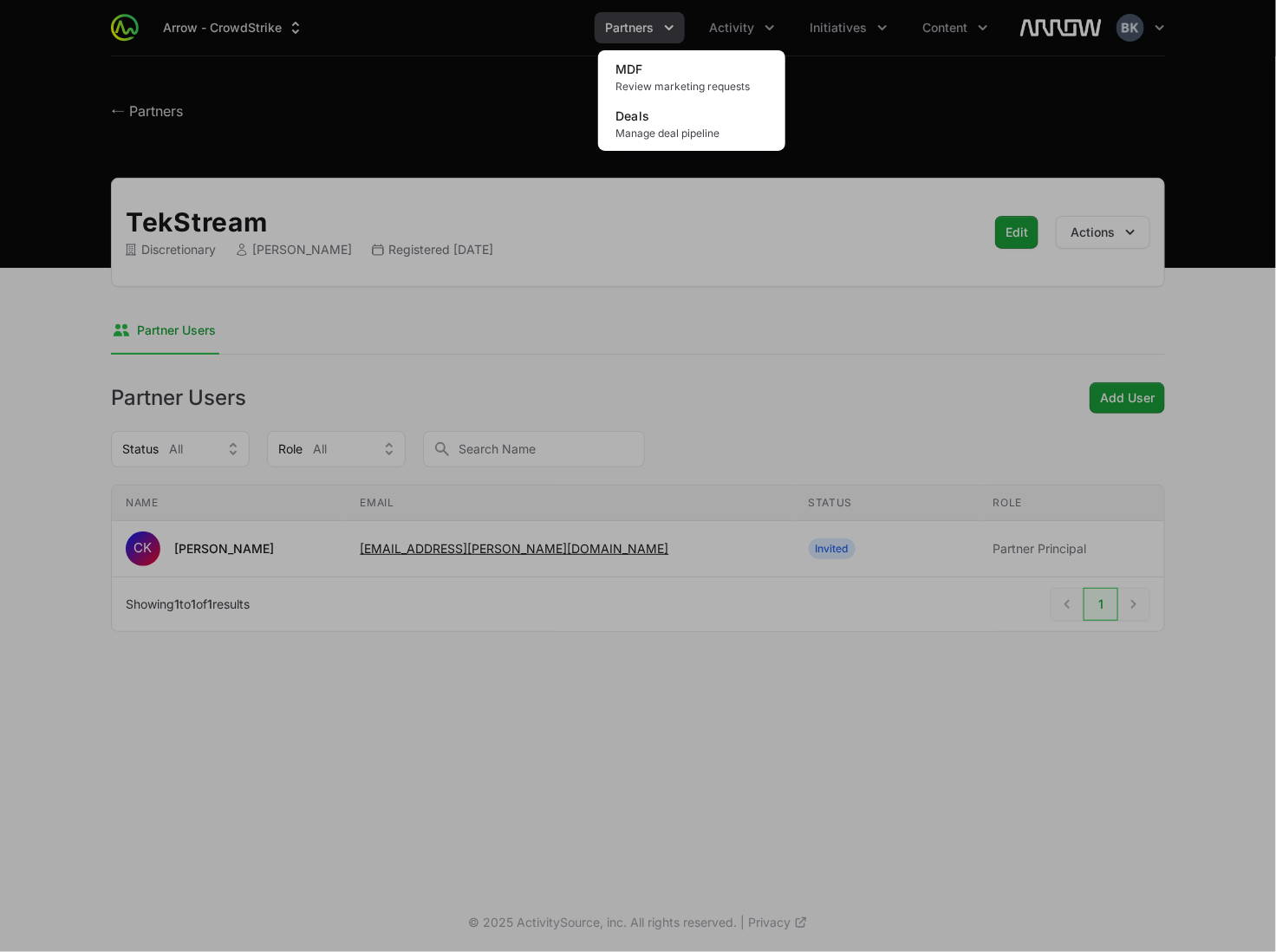 click 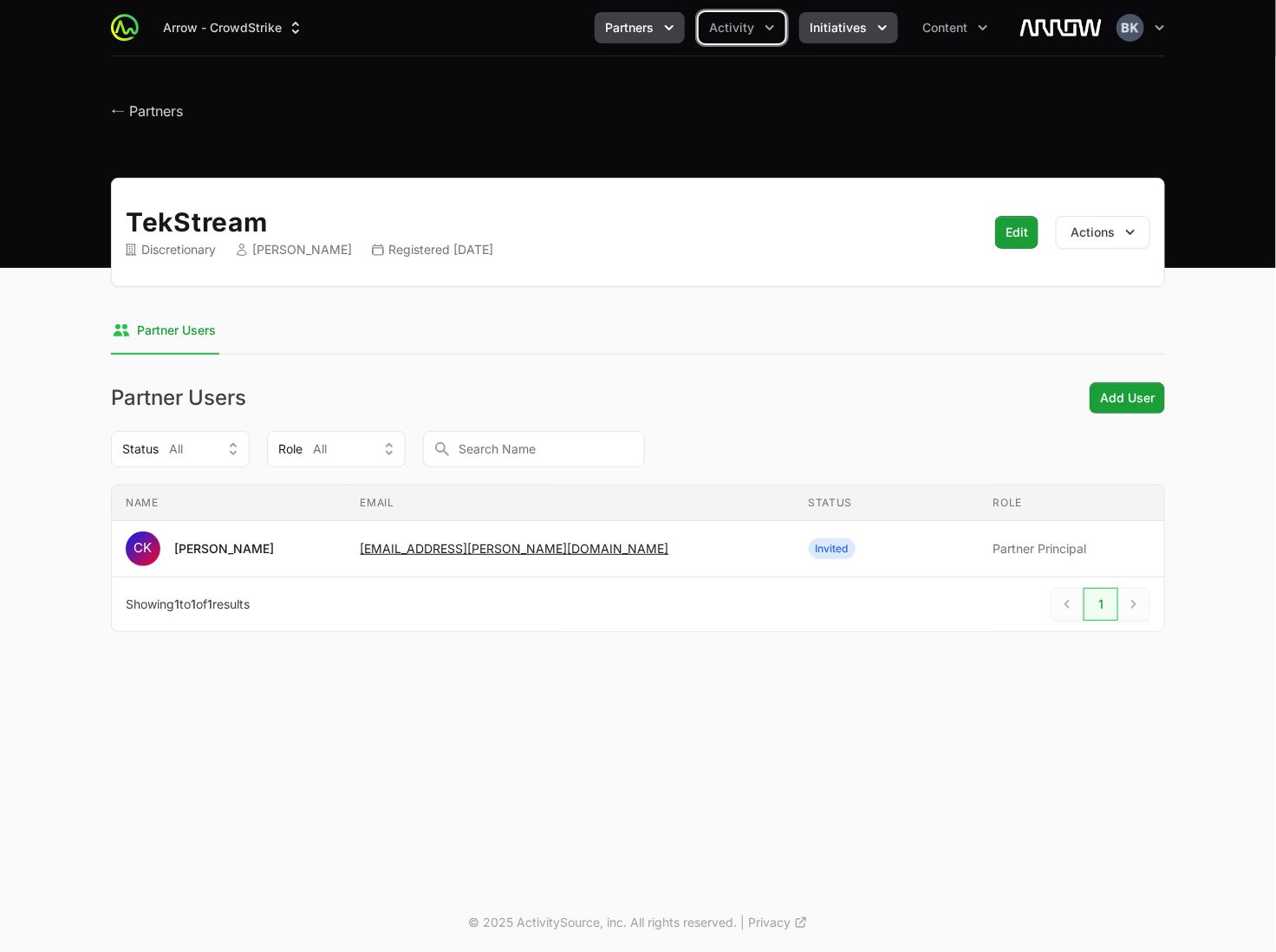 click on "Initiatives" 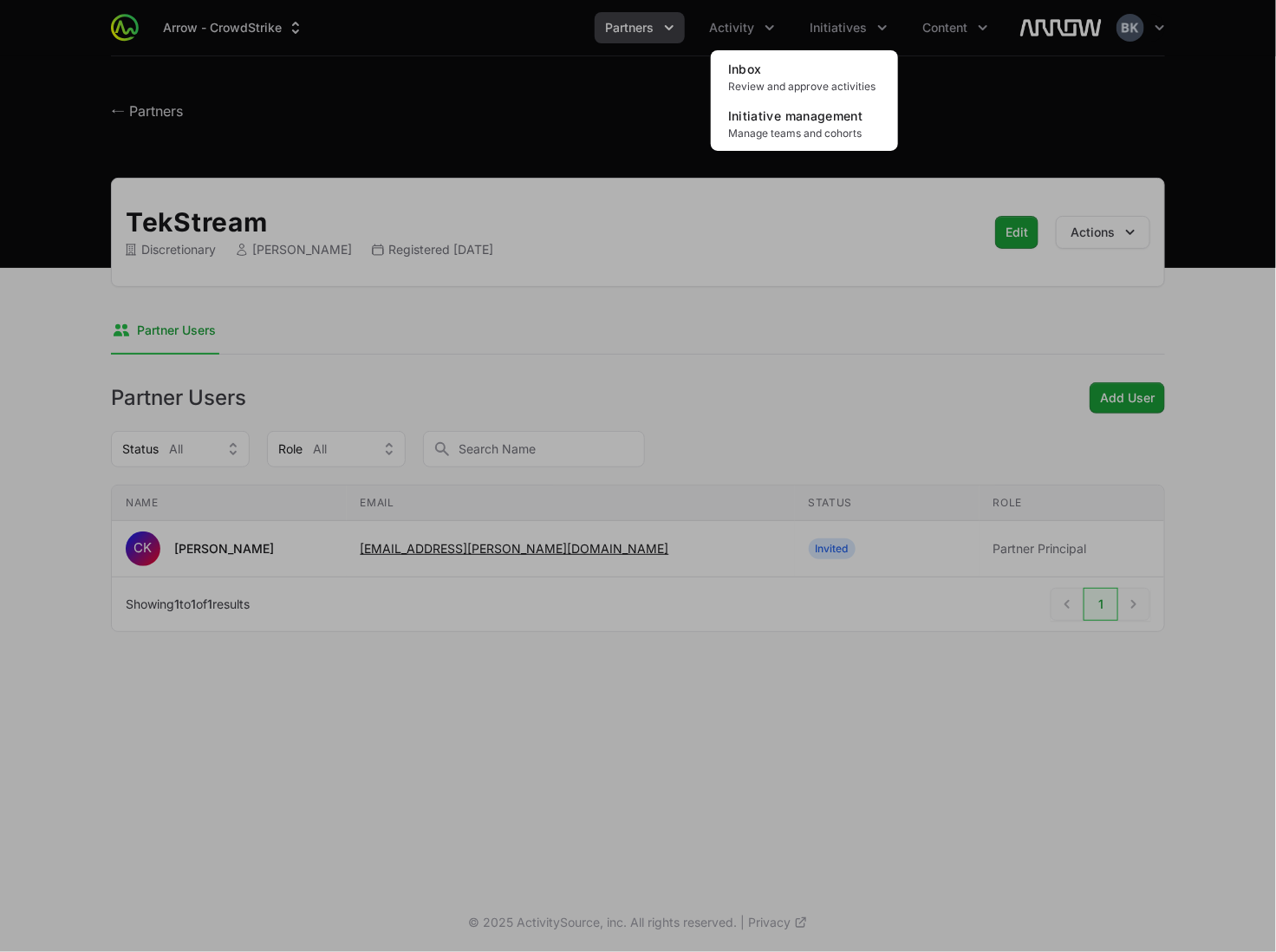 click 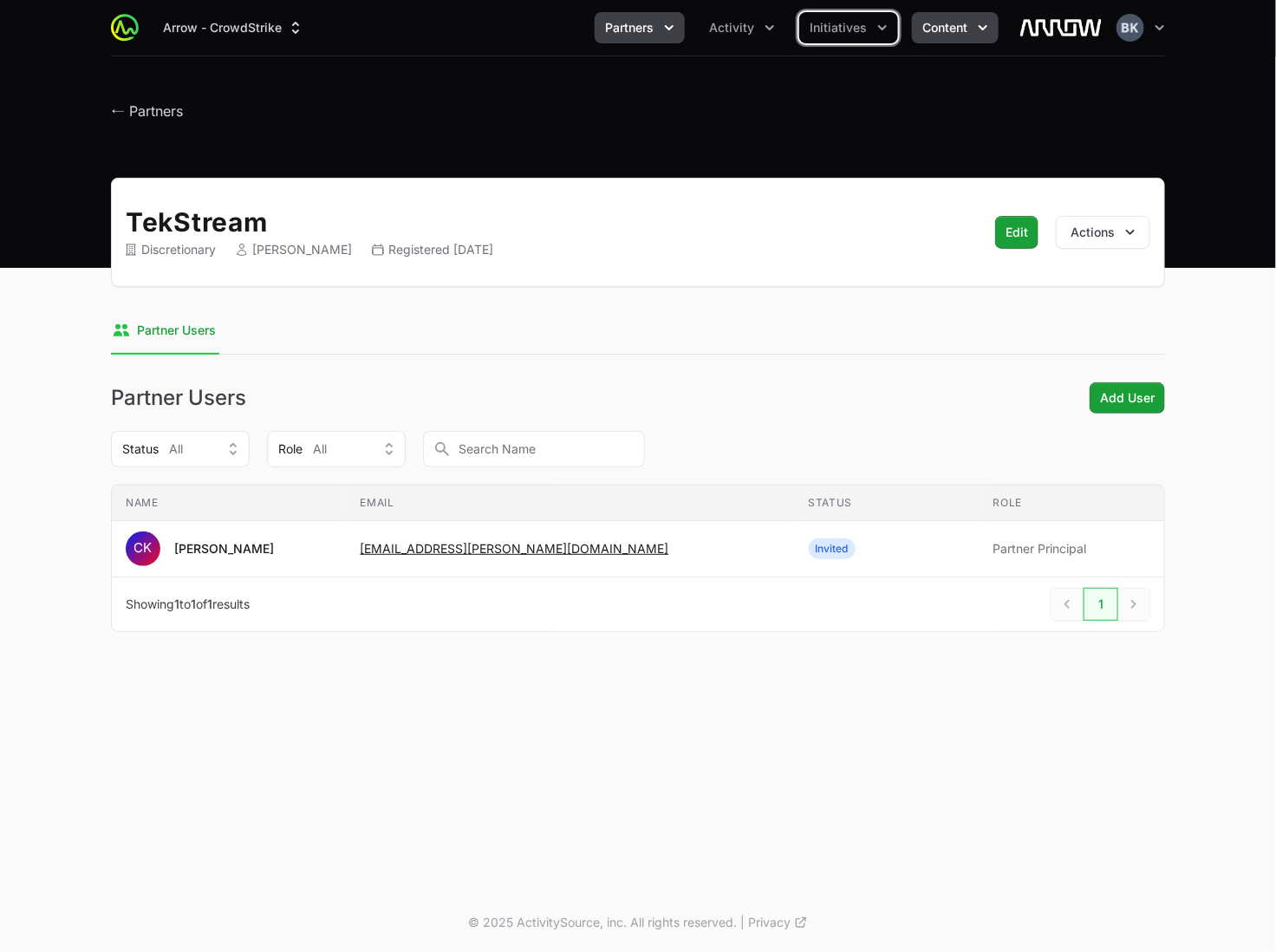 click on "Content" 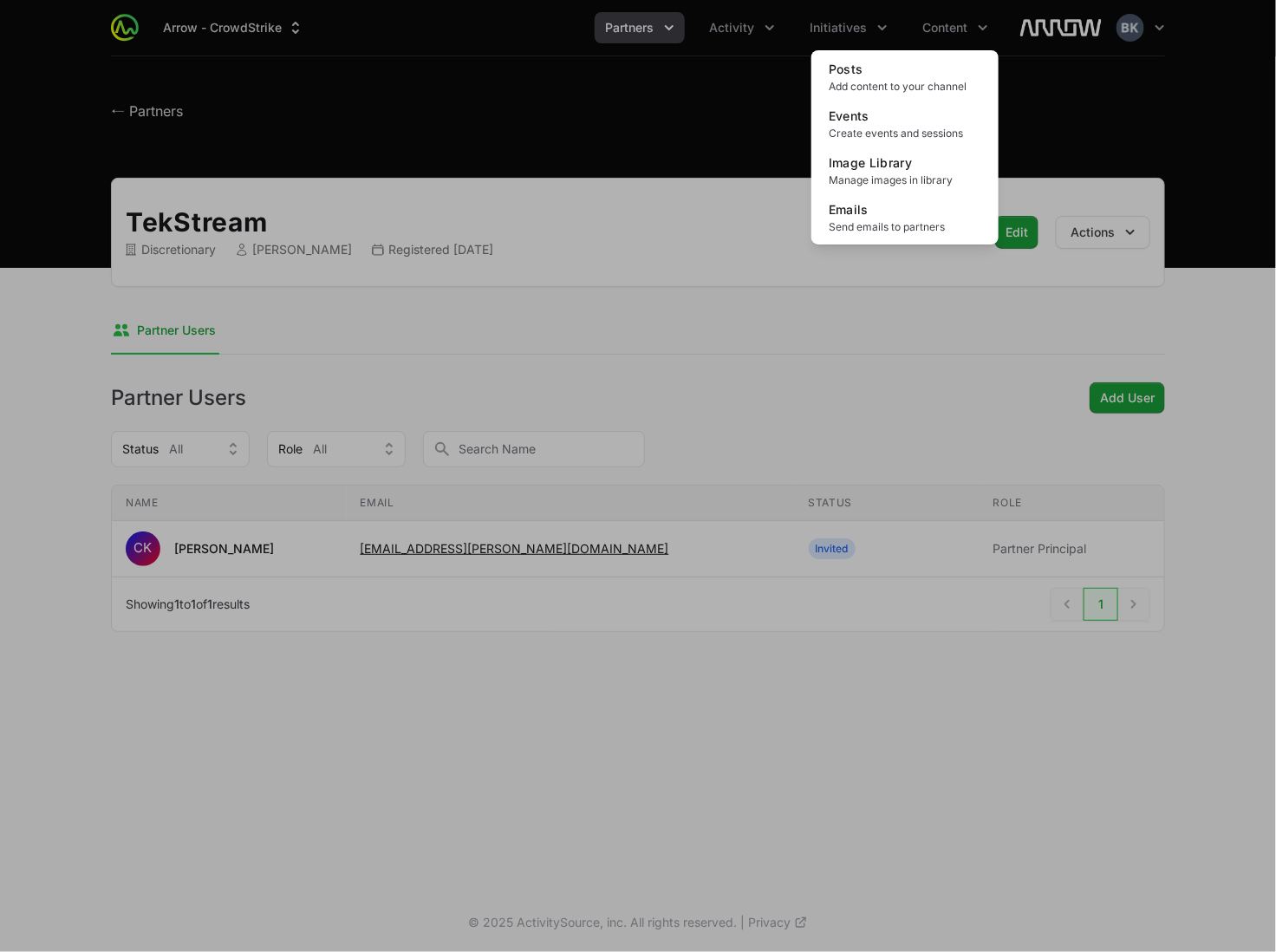 click 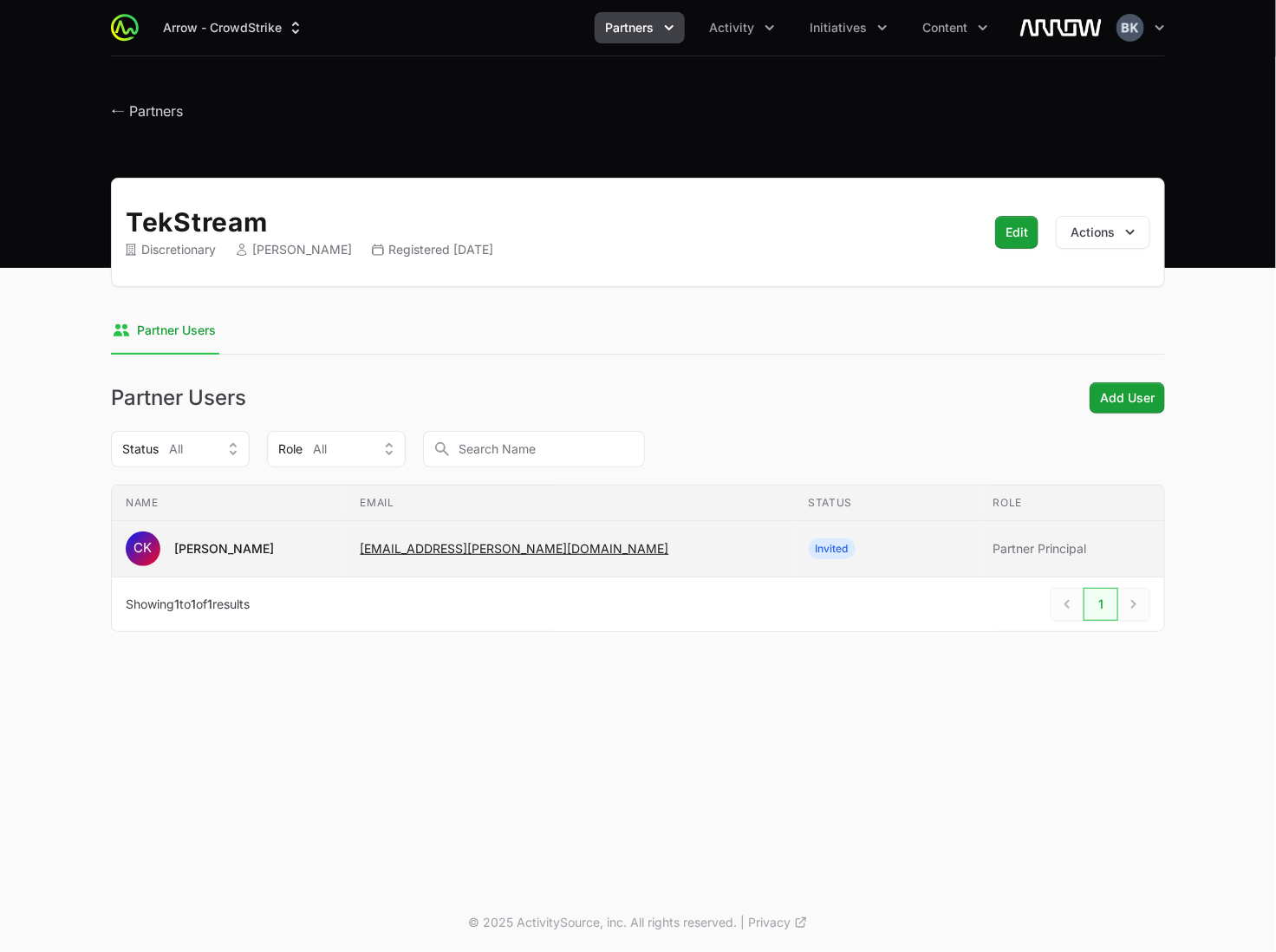 click on "[PERSON_NAME]" 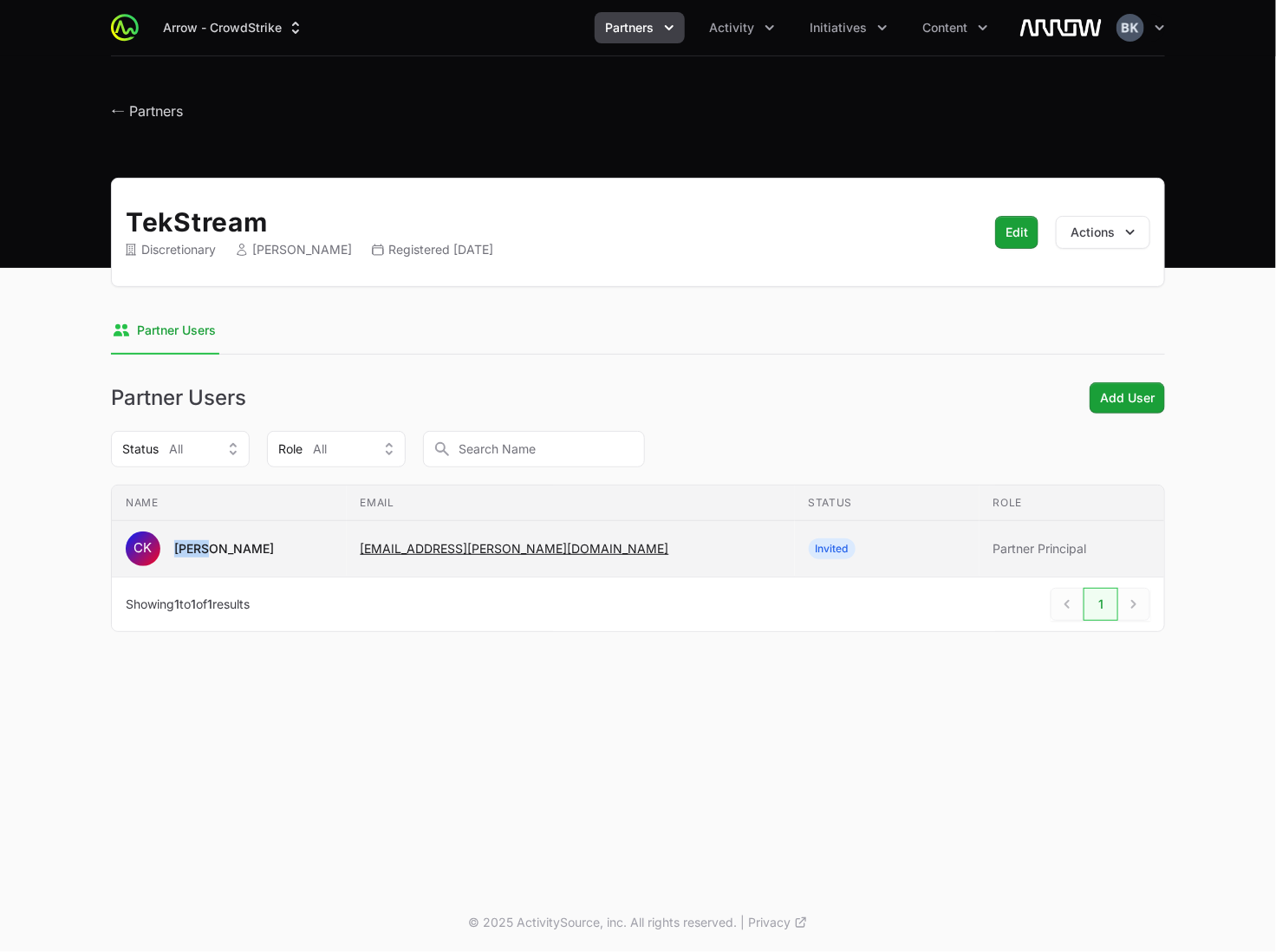 click on "[PERSON_NAME]" 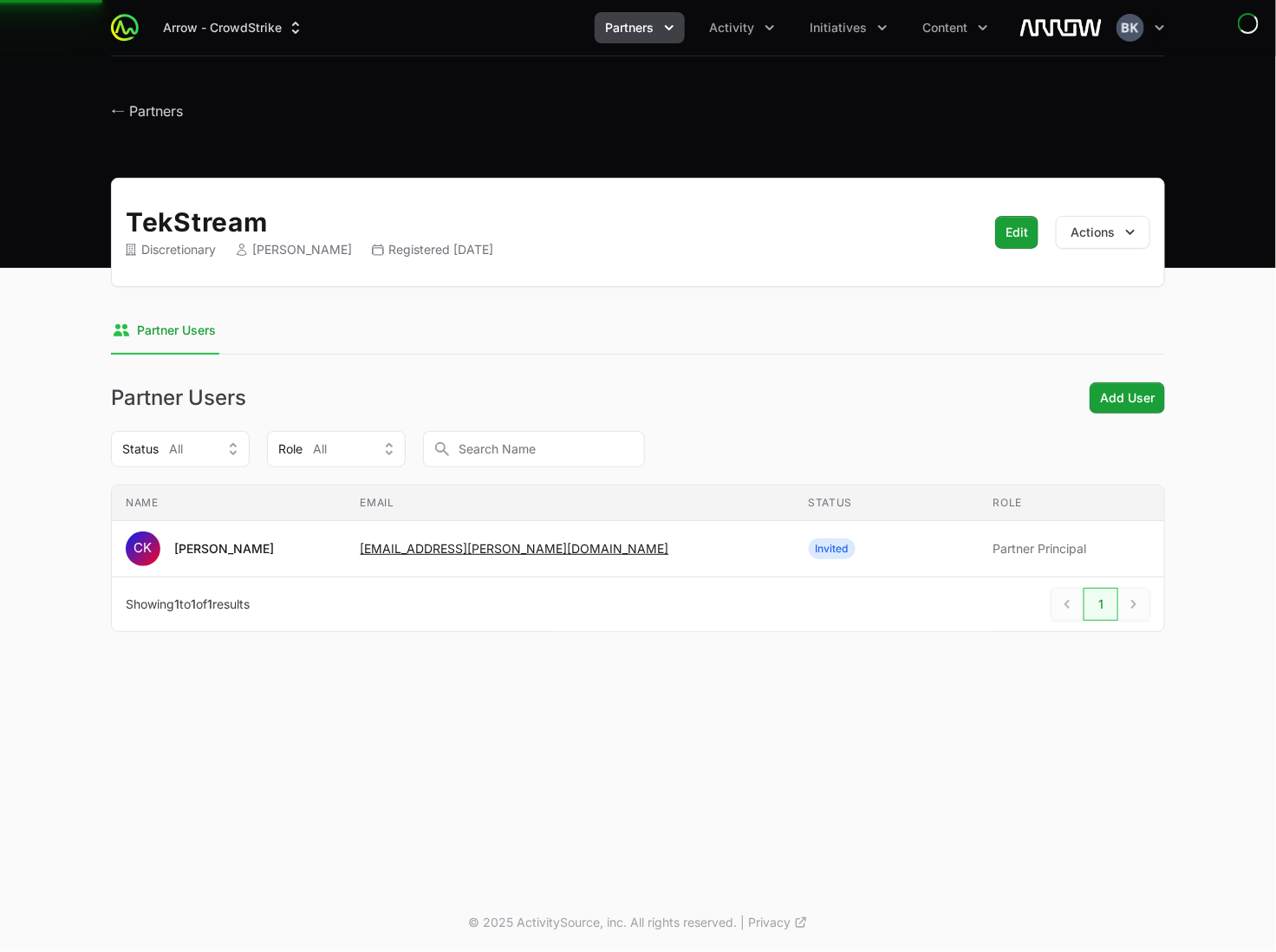 click on "TekStream  Discretionary  [PERSON_NAME]  Registered [DATE] Edit Actions  Select a tab Partner Users Partner Users  Partner Users  Add User Status All Role All Name Email Status Role Name CK [PERSON_NAME] Email [EMAIL_ADDRESS][PERSON_NAME][DOMAIN_NAME] Status Invited Role Partner Principal Previous Next  Showing  1  to  1  of  1  results  1 Next" 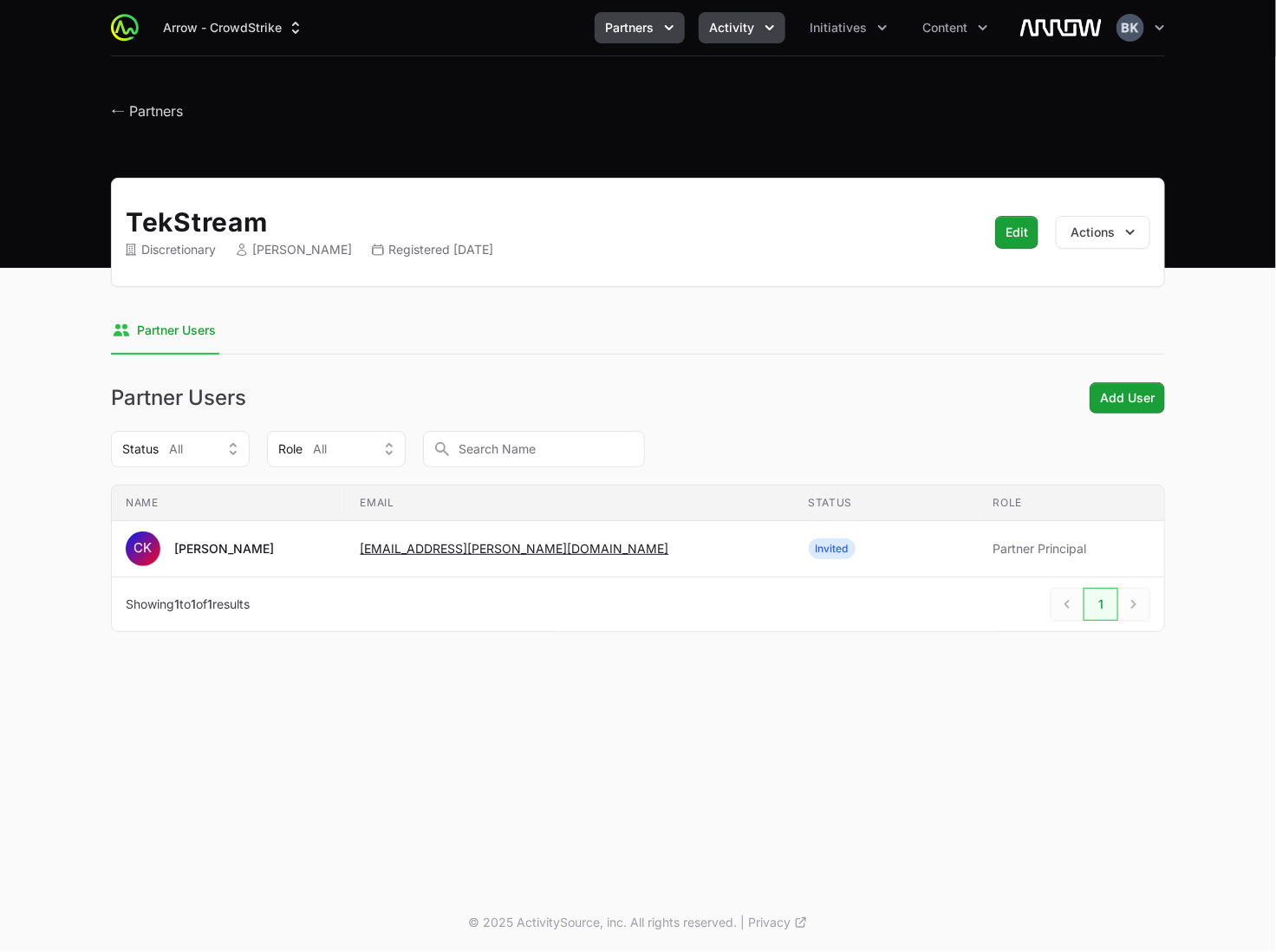 click on "Activity" 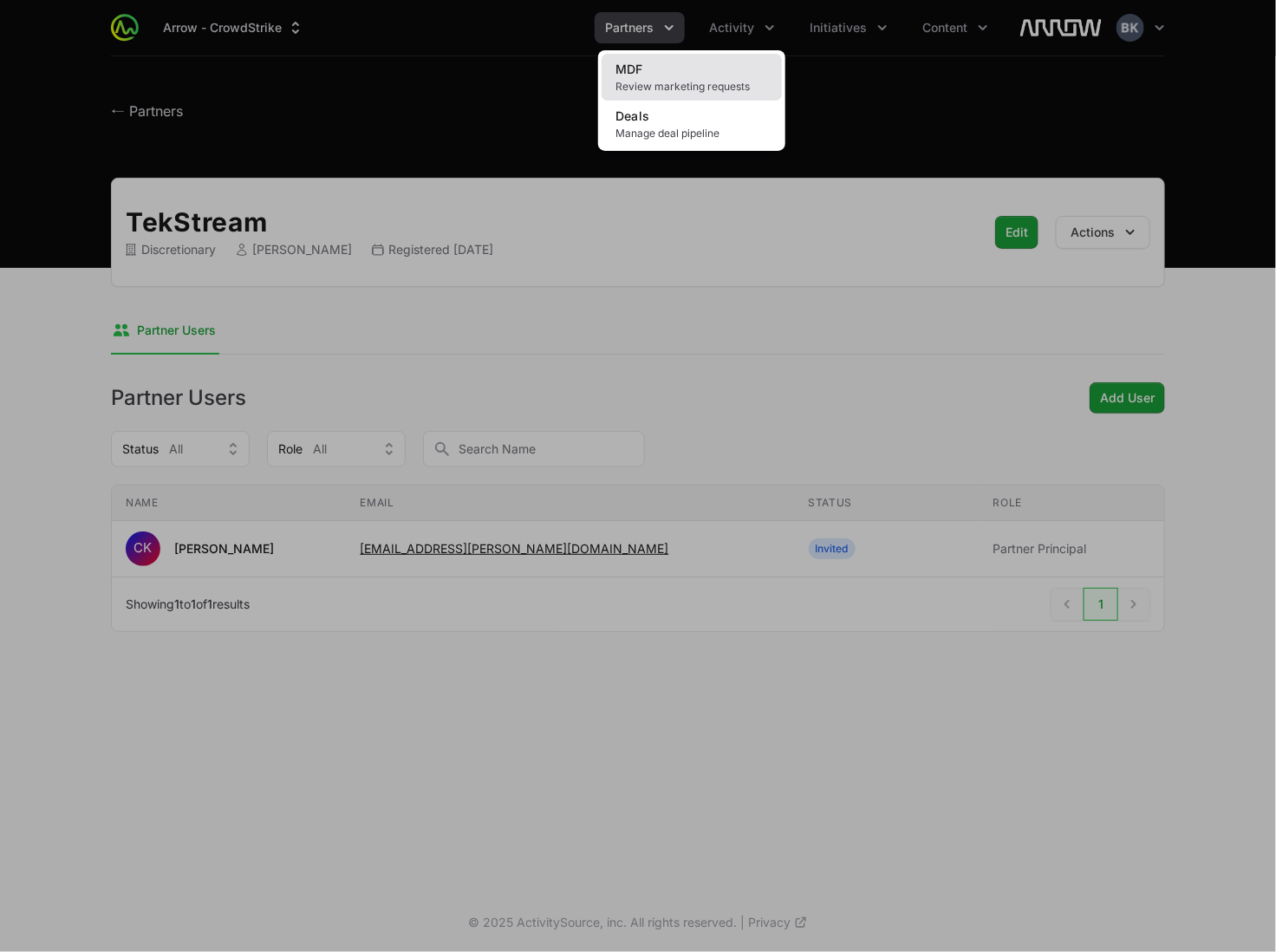 click on "MDF Review marketing requests" 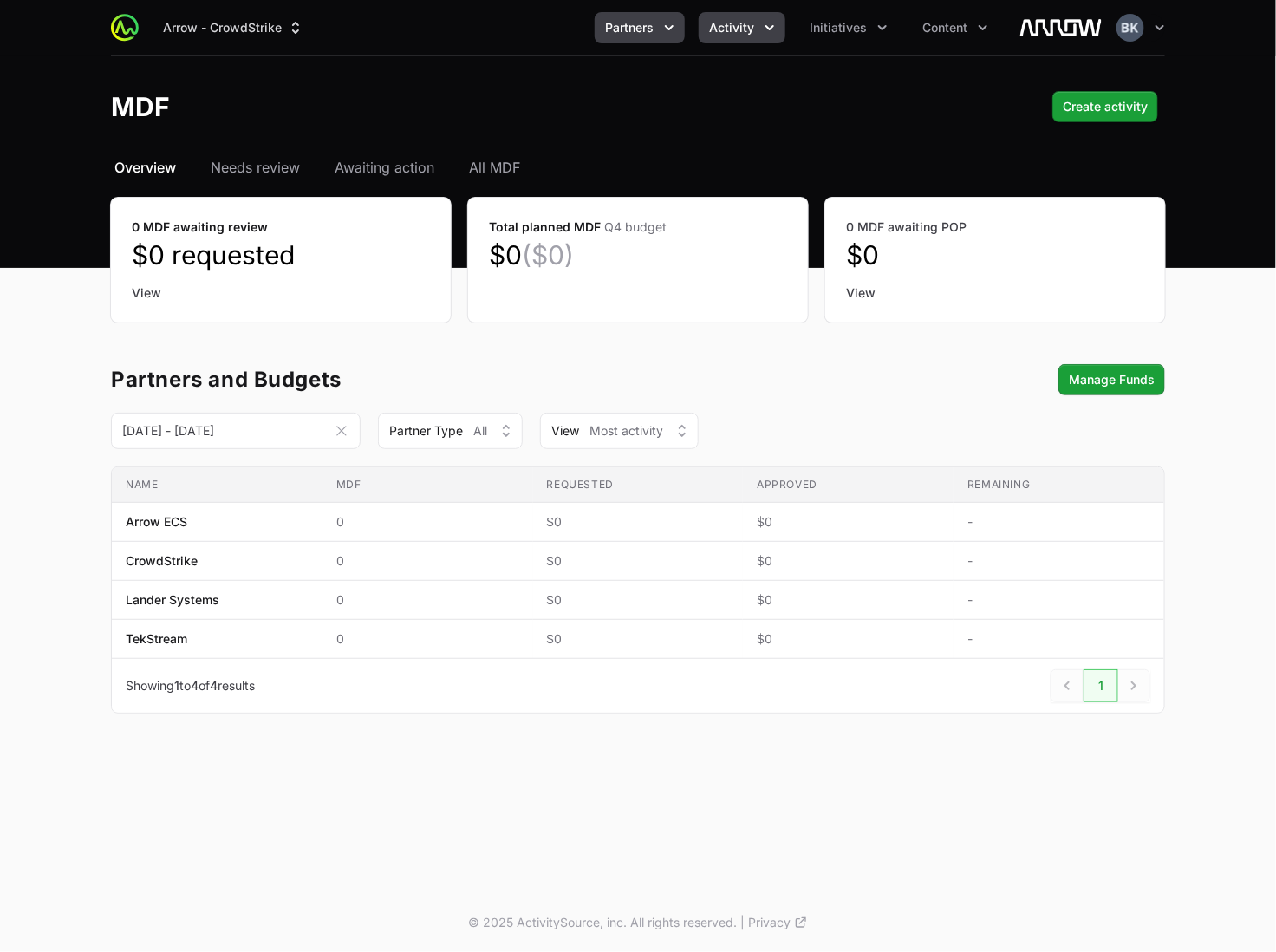 click on "Partners" 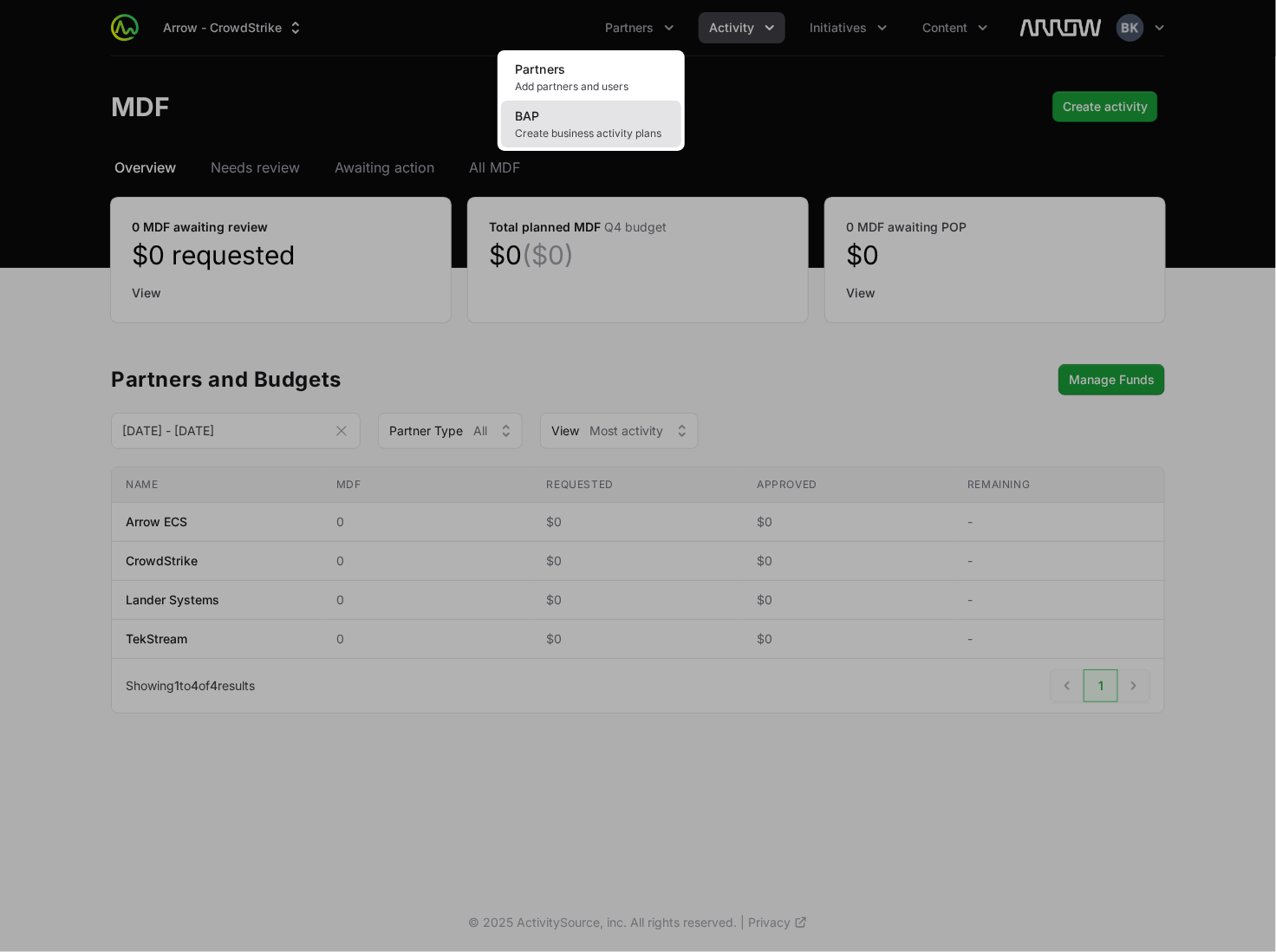 click on "Create business activity plans" 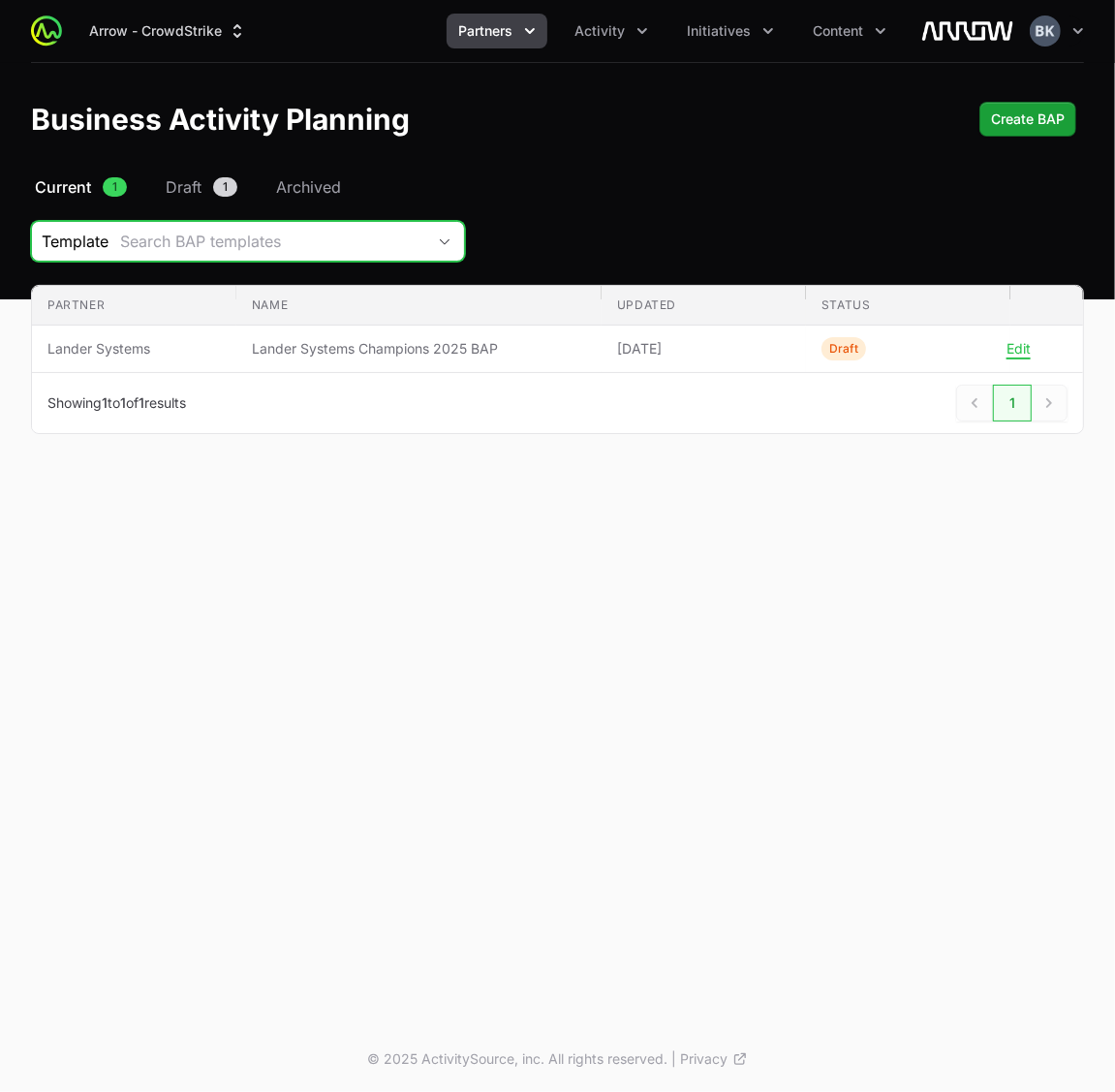 click on "Search BAP templates" 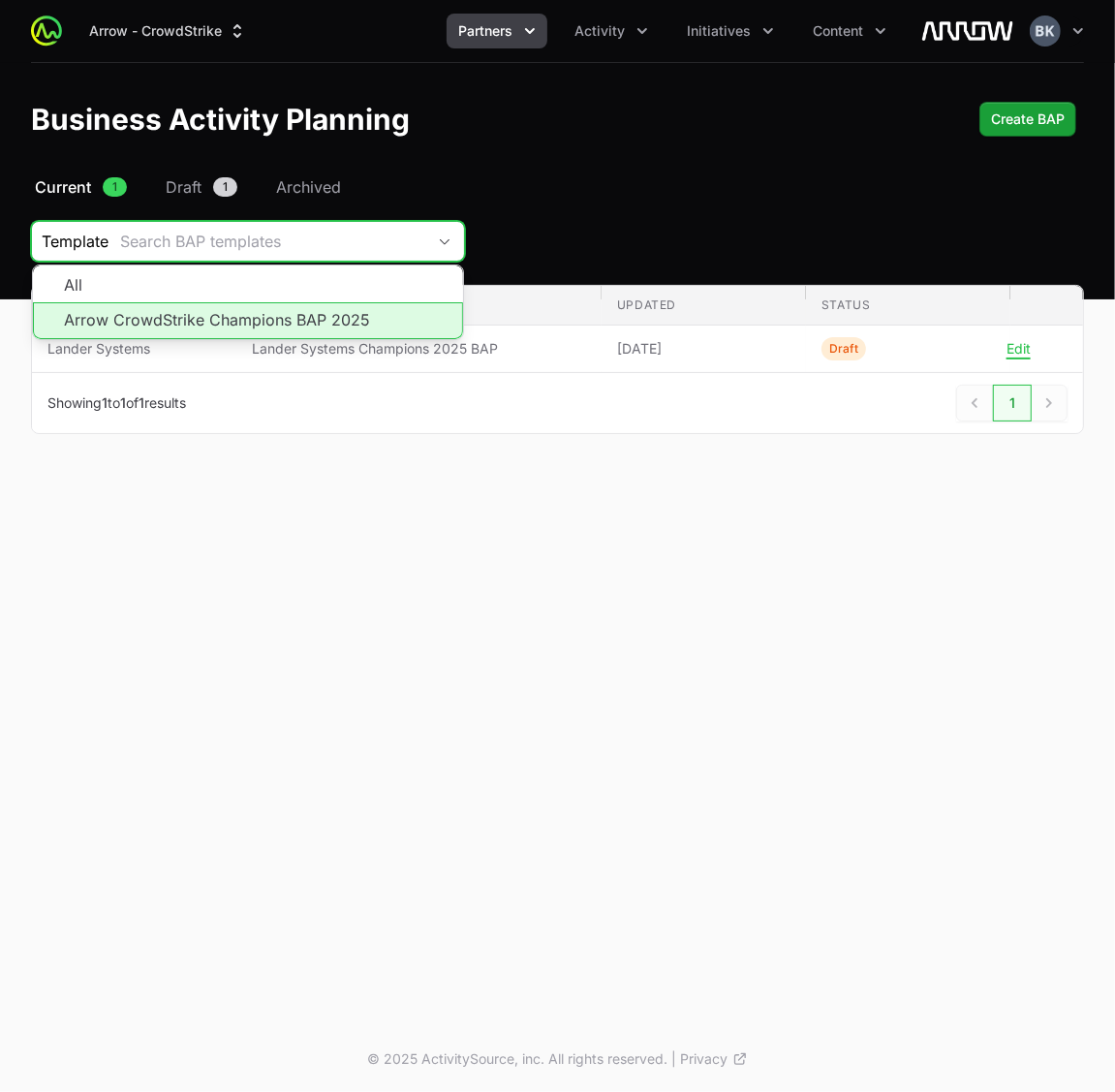 click on "Arrow CrowdStrike Champions BAP 2025" 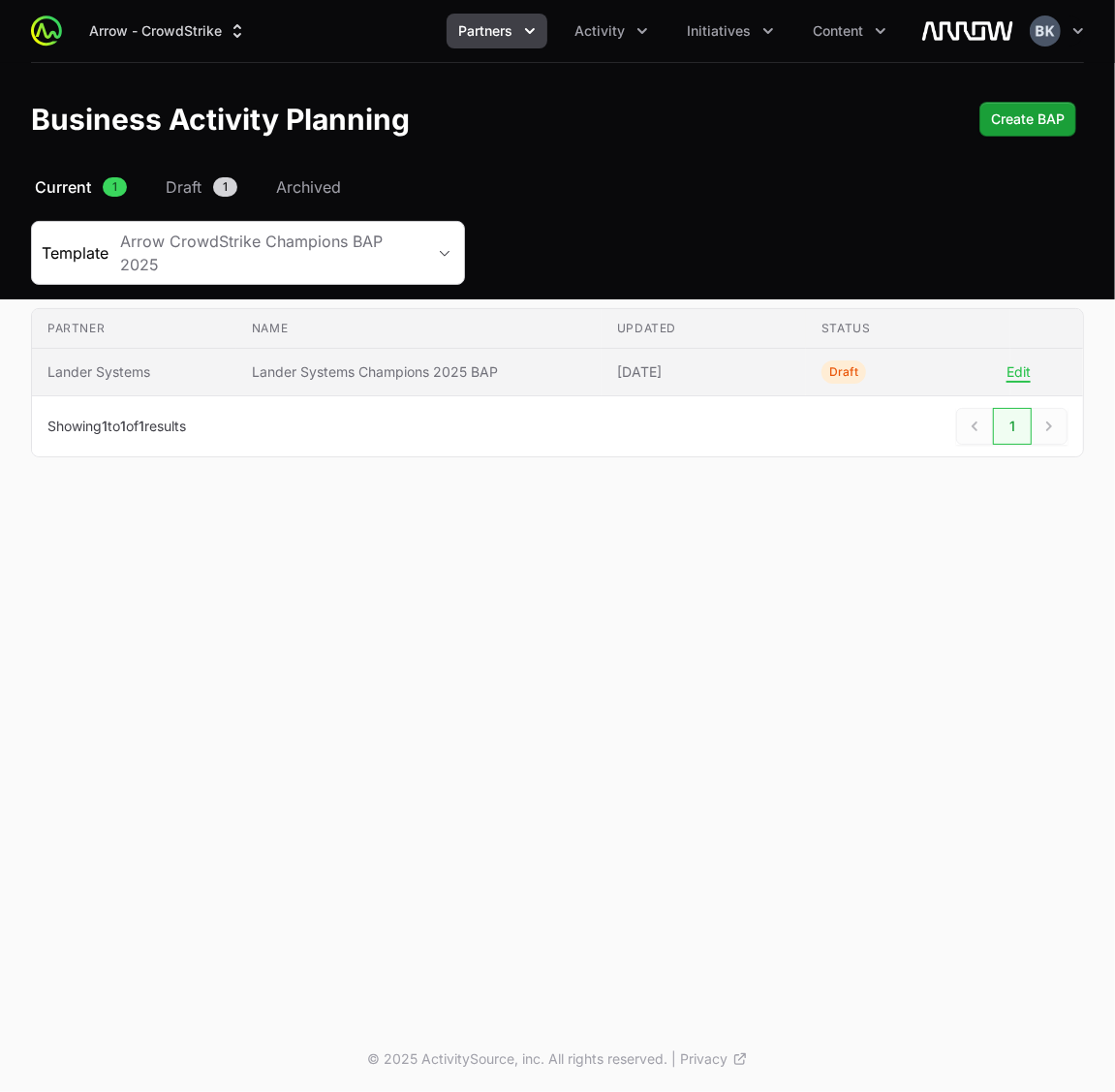 click on "Name Lander Systems Champions 2025 BAP" 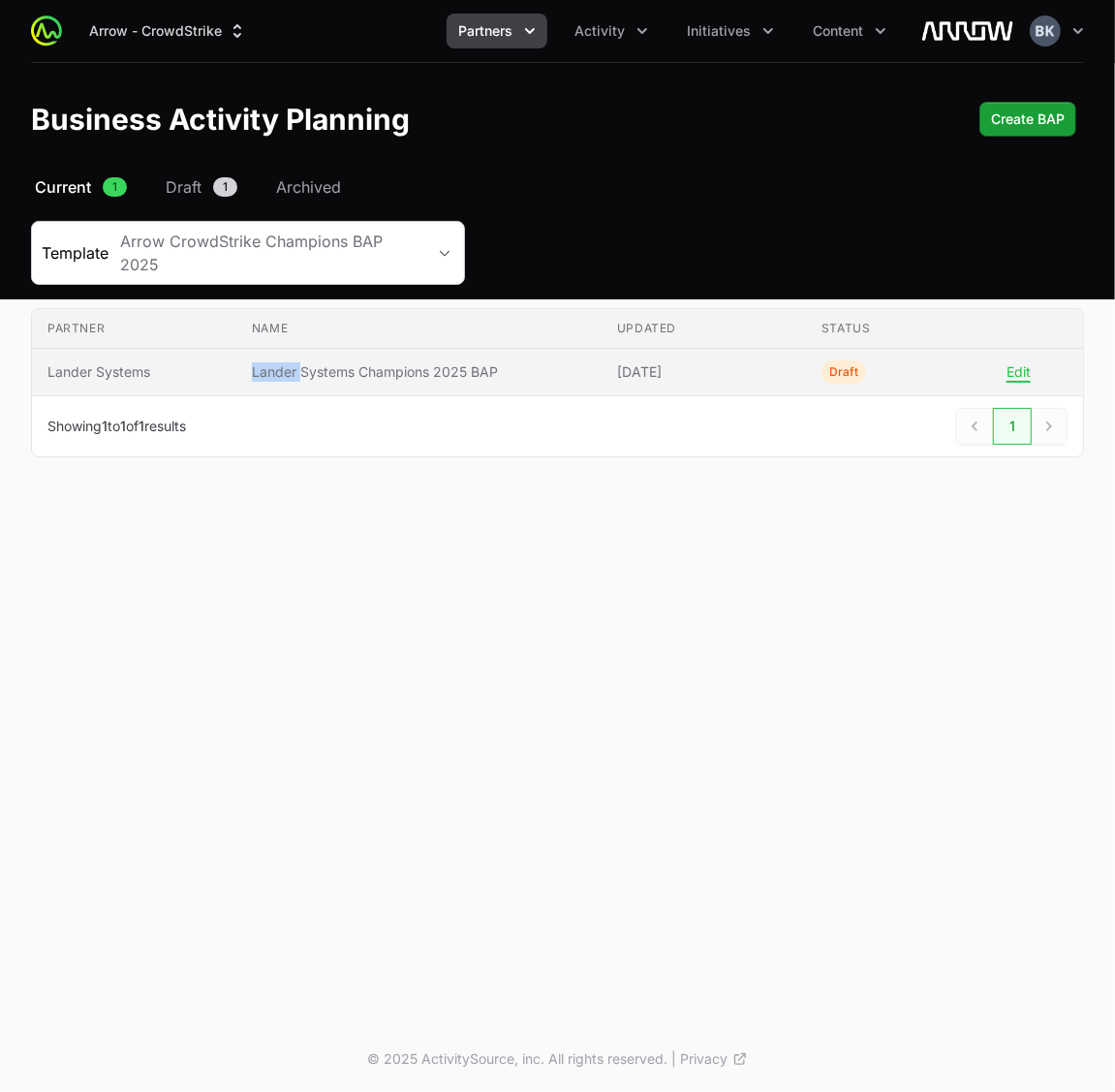 click on "Name Lander Systems Champions 2025 BAP" 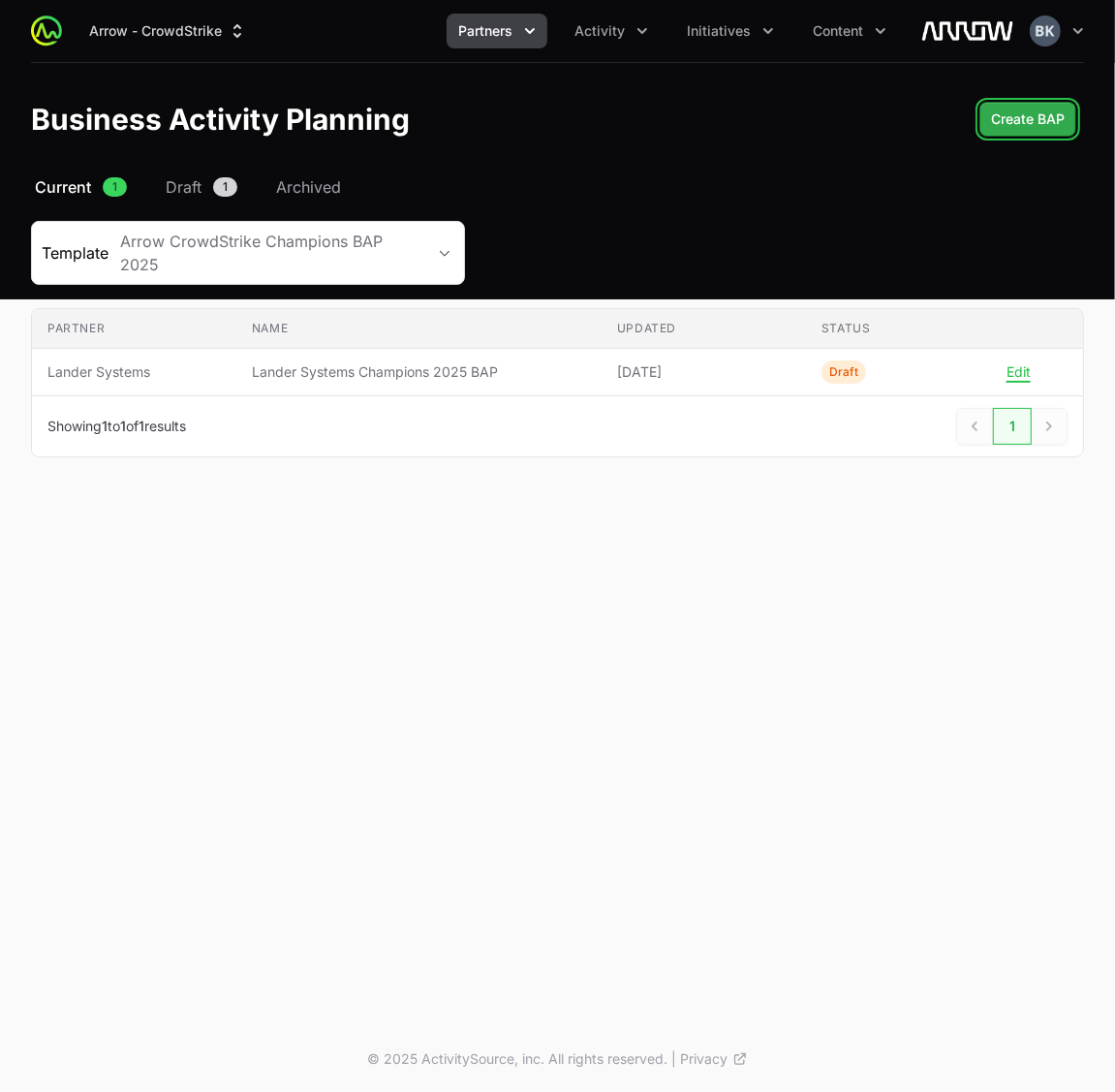 click on "Create BAP" 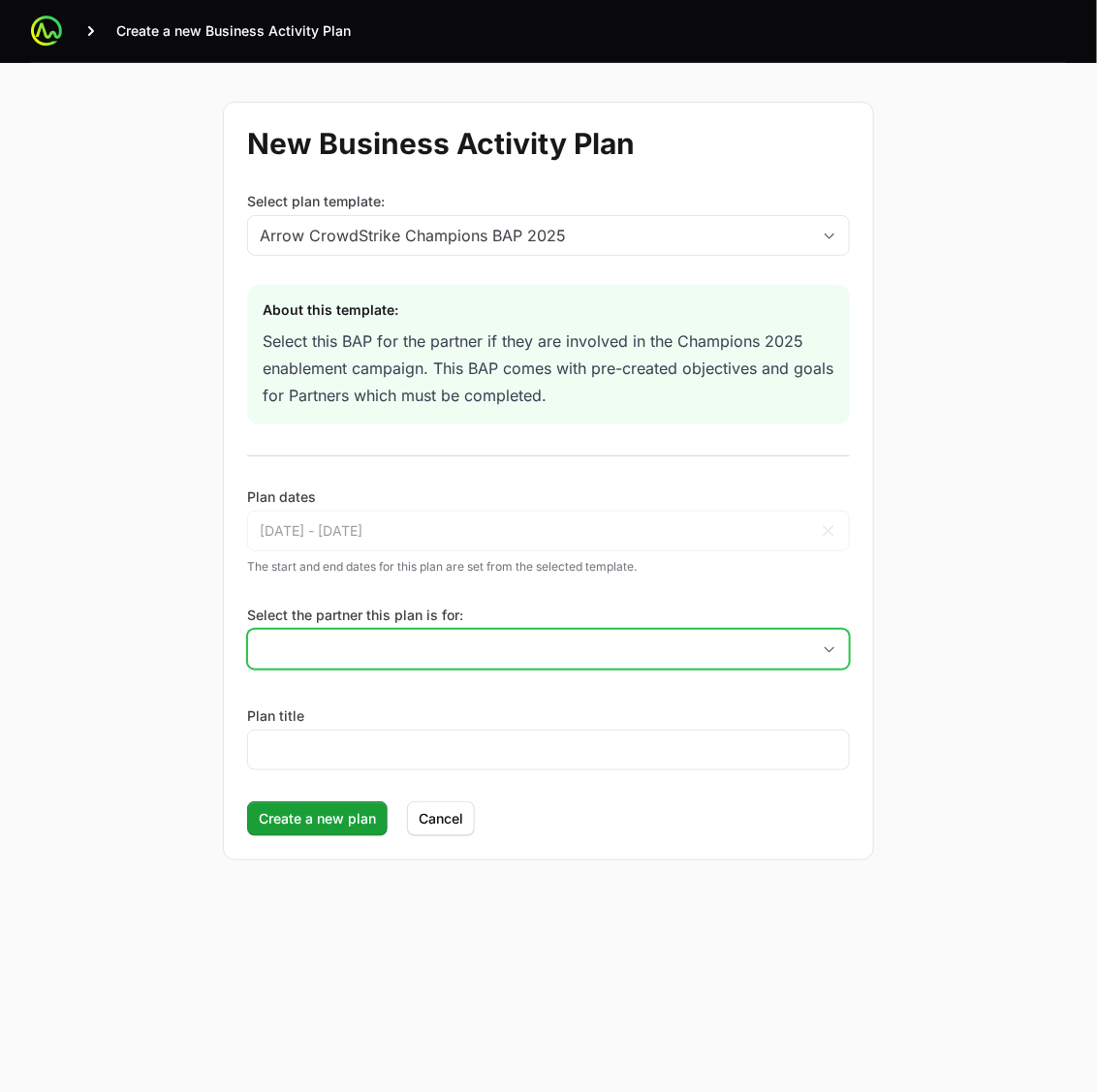 click on "Select the partner this plan is for:" 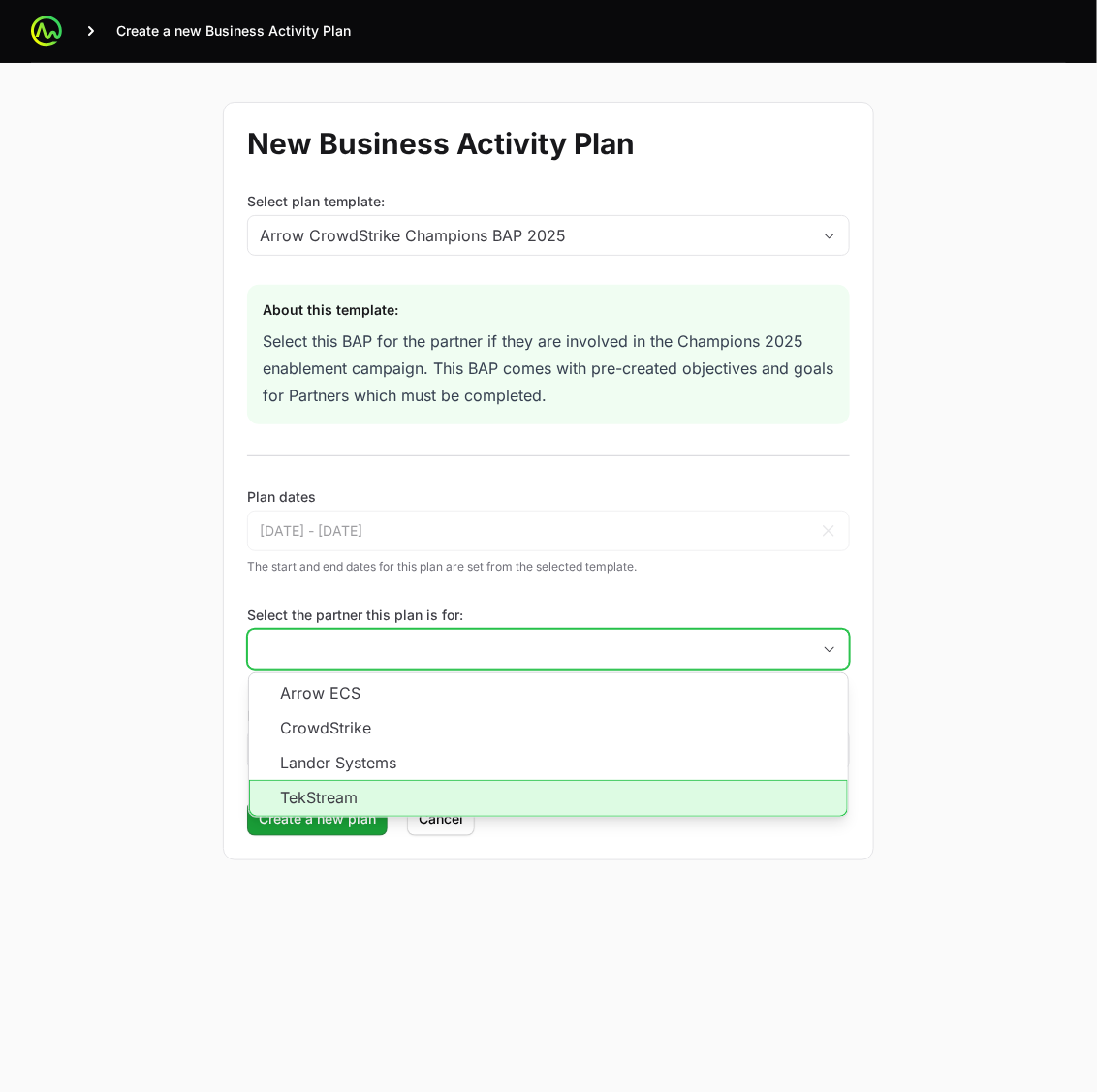 click on "TekStream" 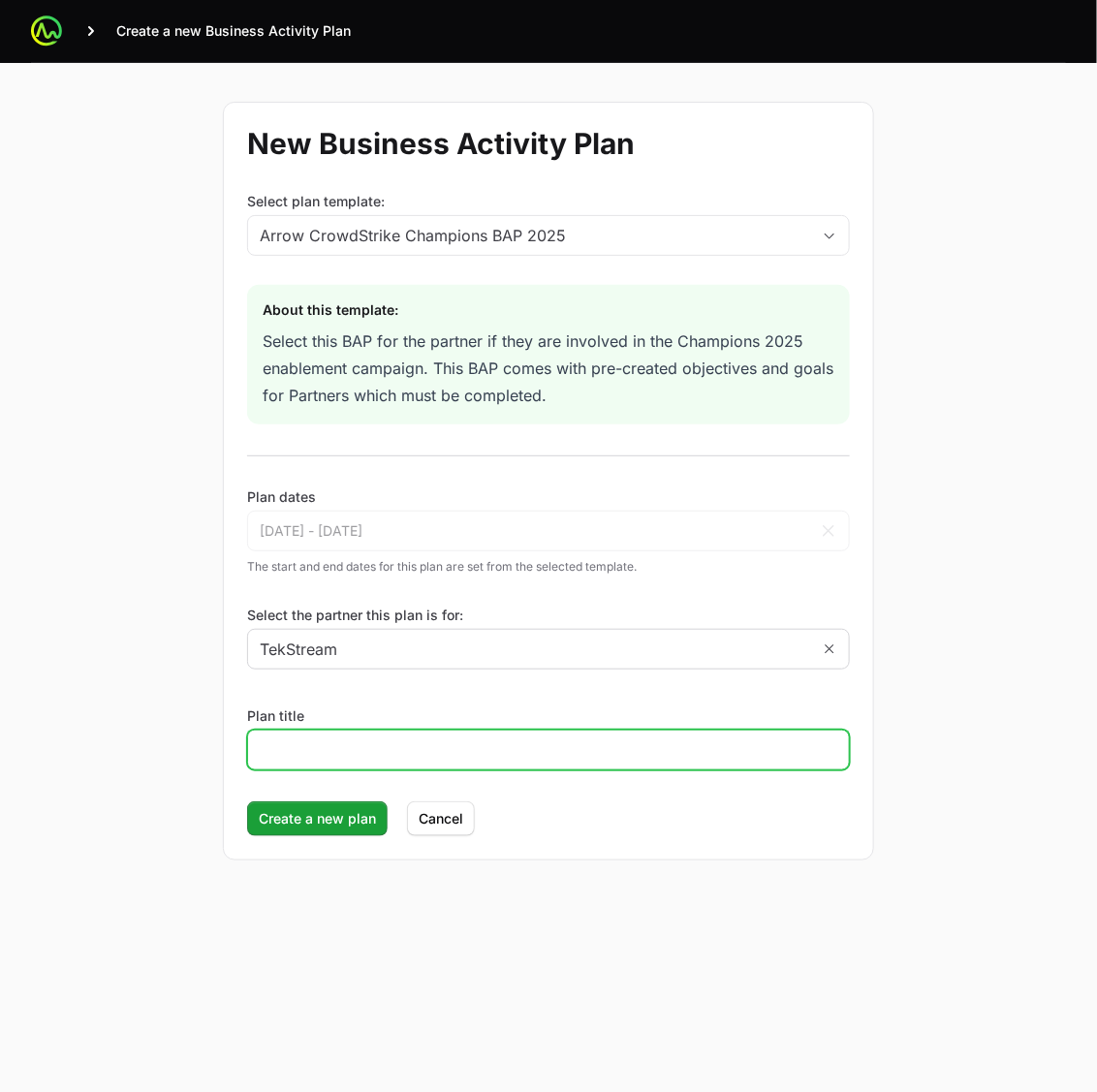click on "Plan title" 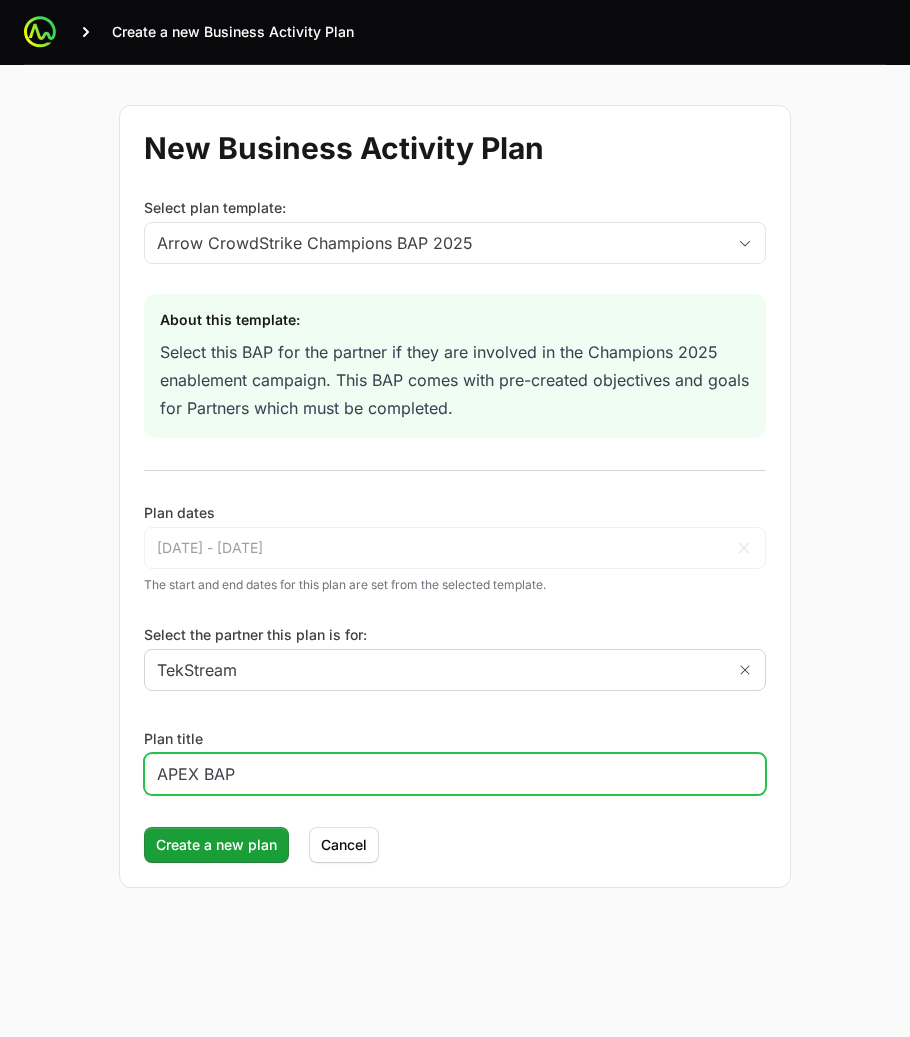 type on "APEX BAP" 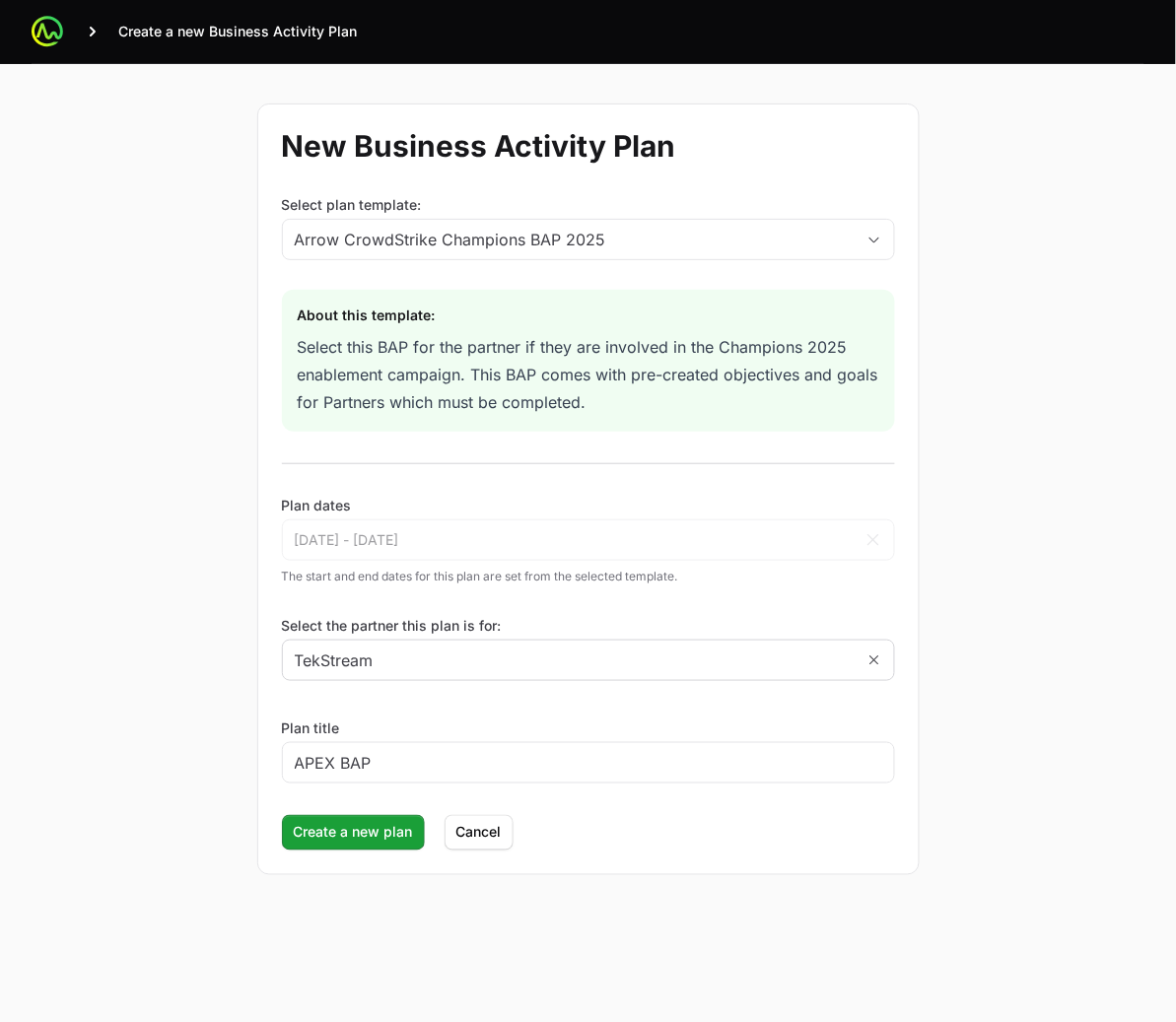 drag, startPoint x: 287, startPoint y: 141, endPoint x: 734, endPoint y: 855, distance: 842.38056 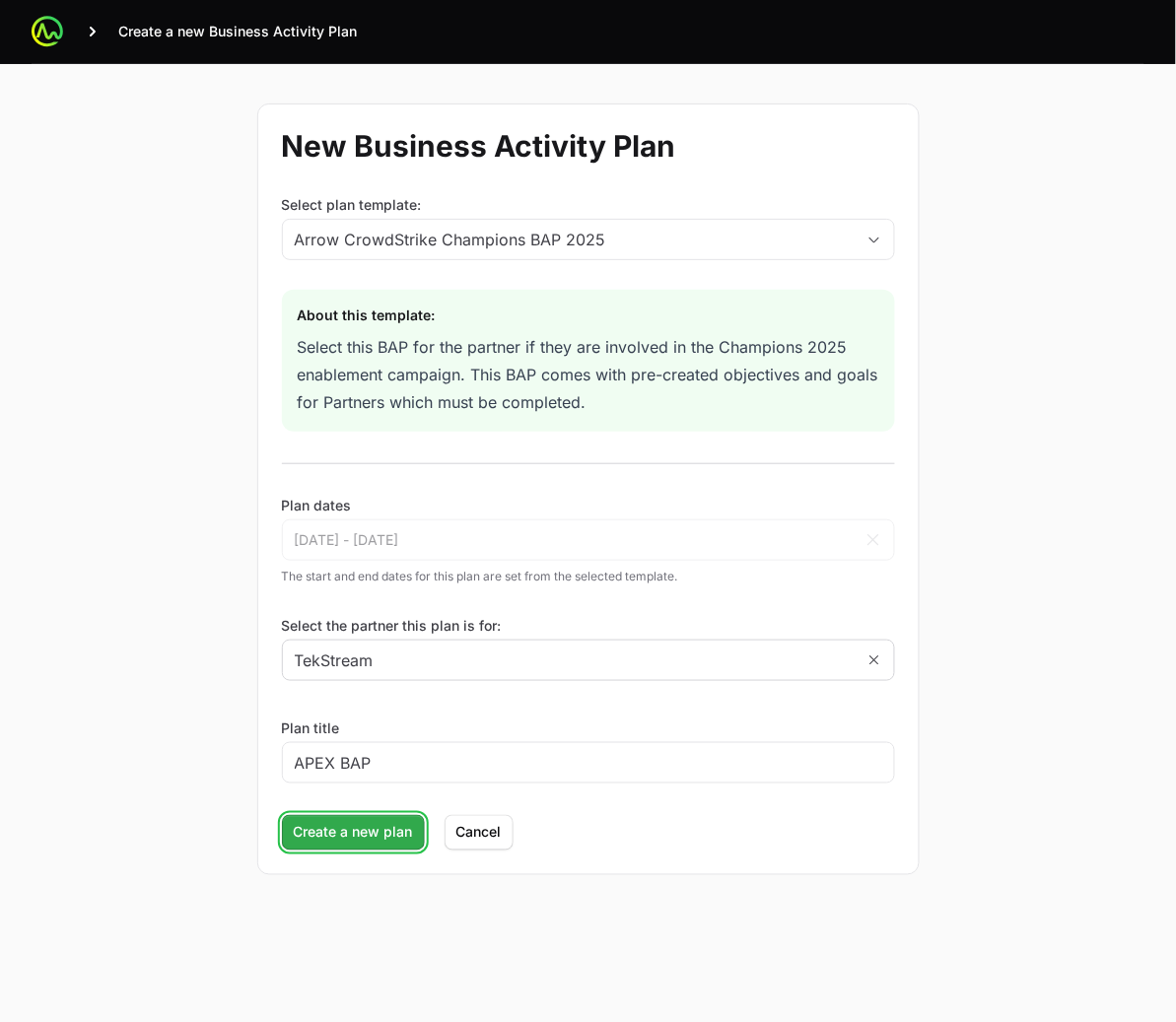 click on "Create a new plan" 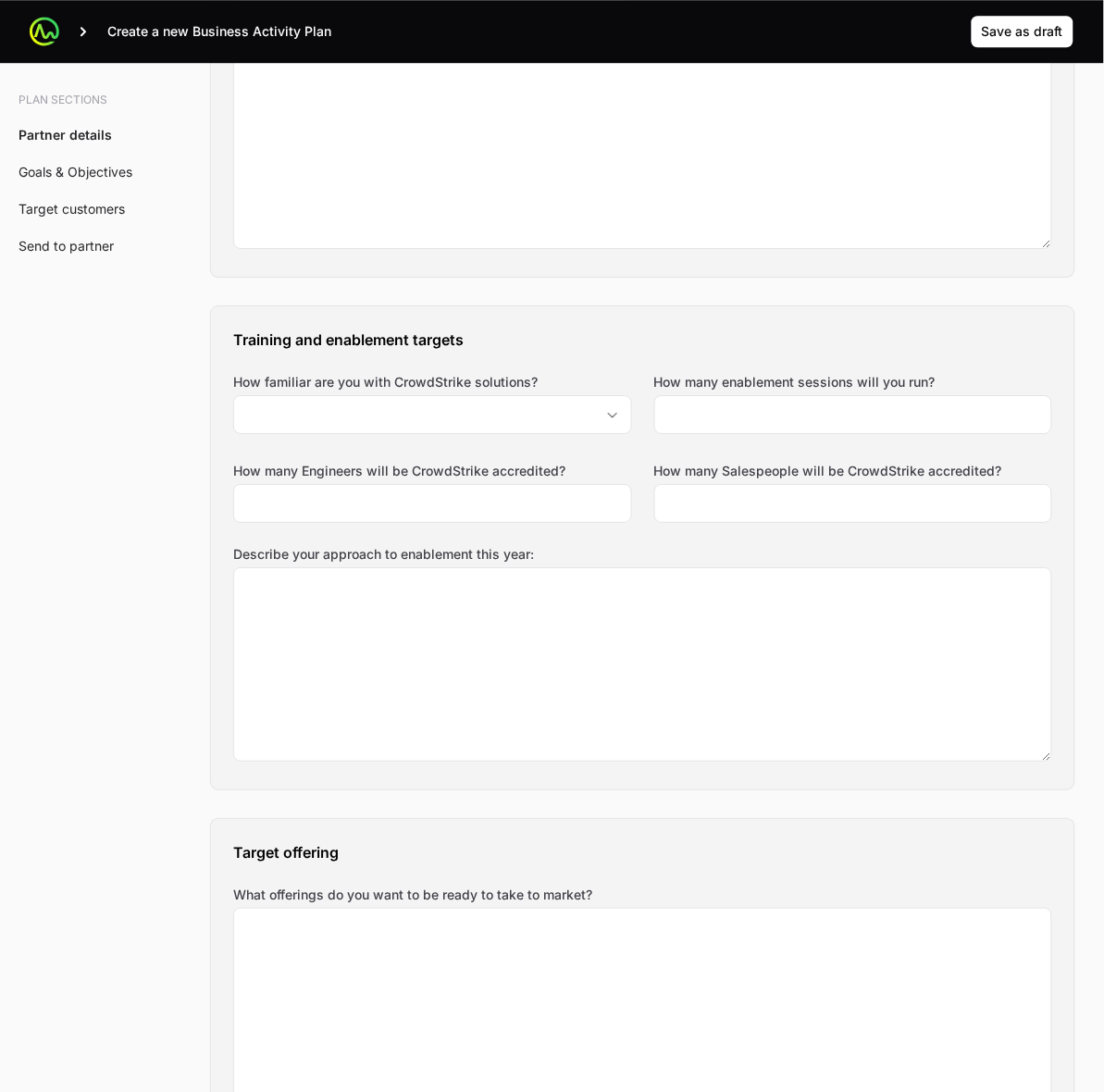 scroll, scrollTop: 1157, scrollLeft: 0, axis: vertical 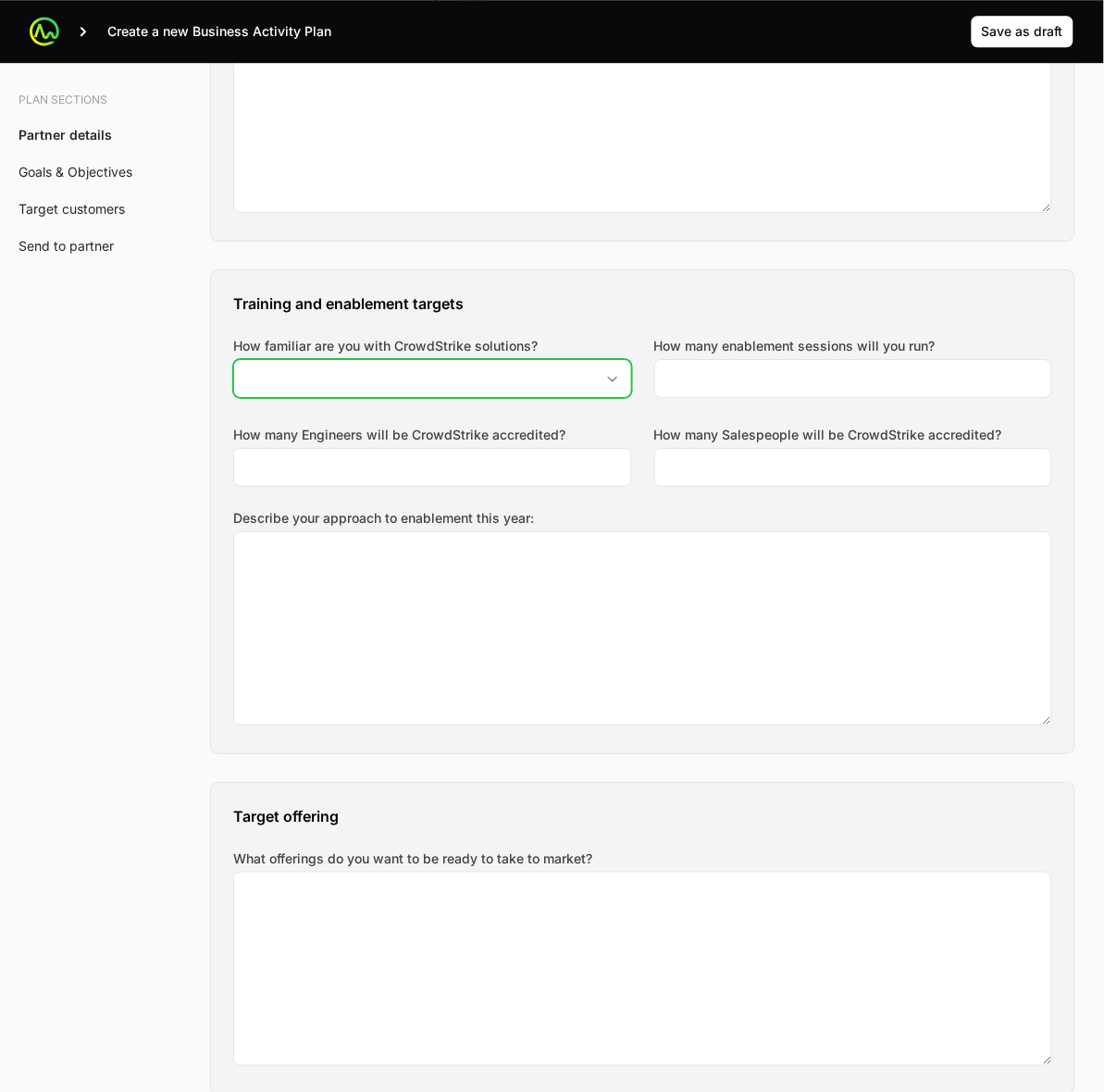 click on "How familiar are you with CrowdStrike solutions?" 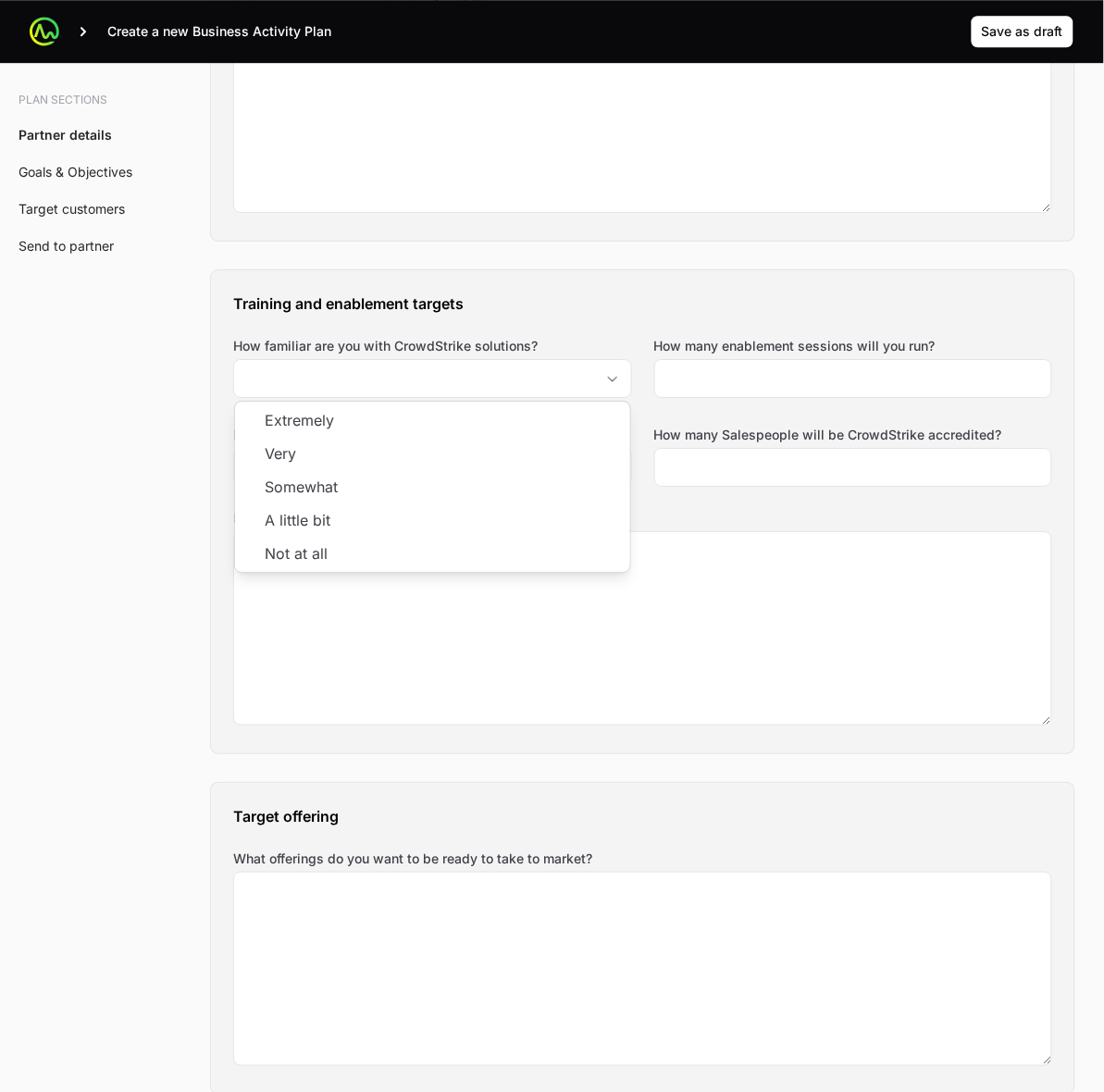 click on "Training and enablement targets" 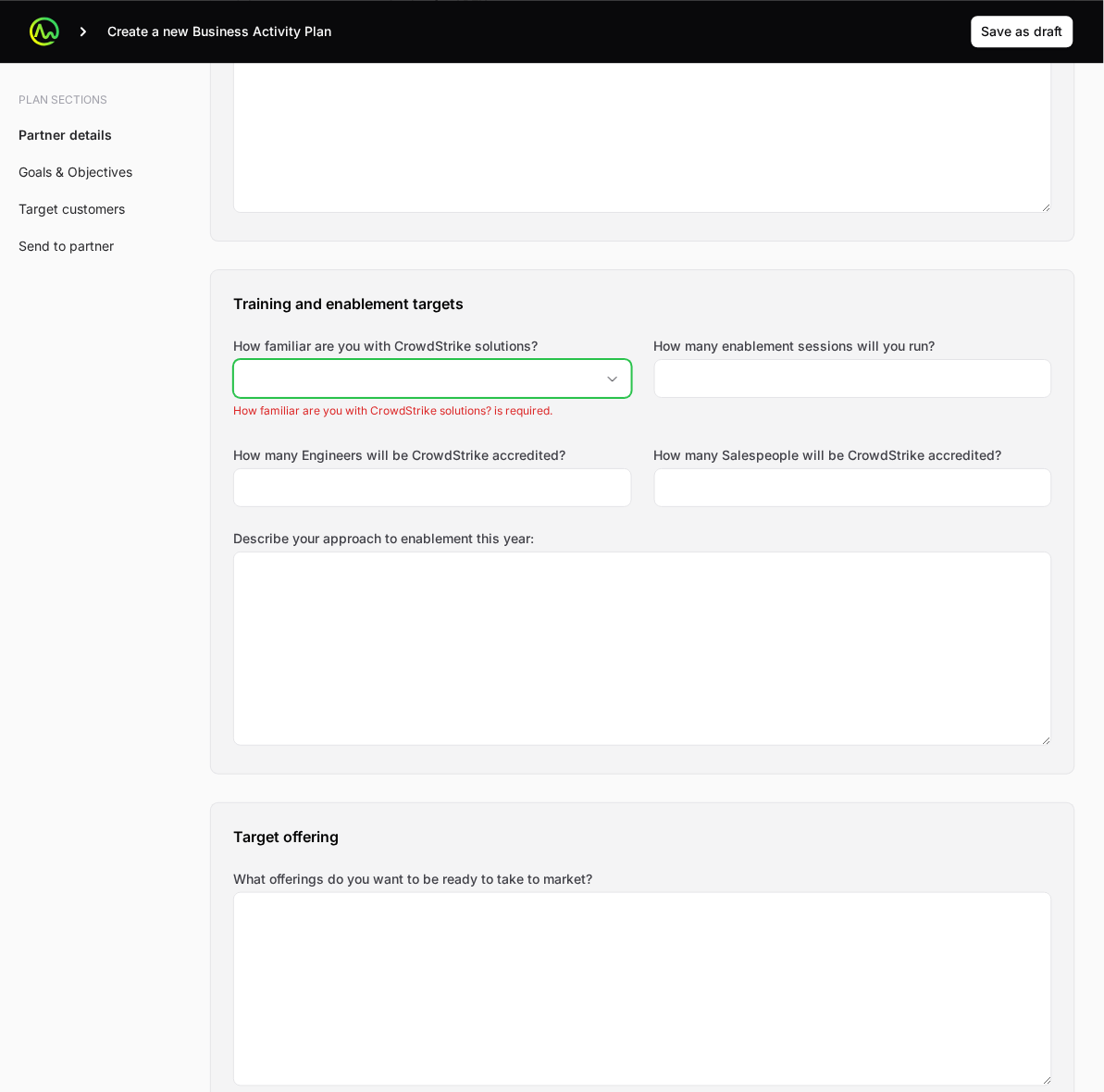 drag, startPoint x: 611, startPoint y: 382, endPoint x: 592, endPoint y: 387, distance: 19.646883 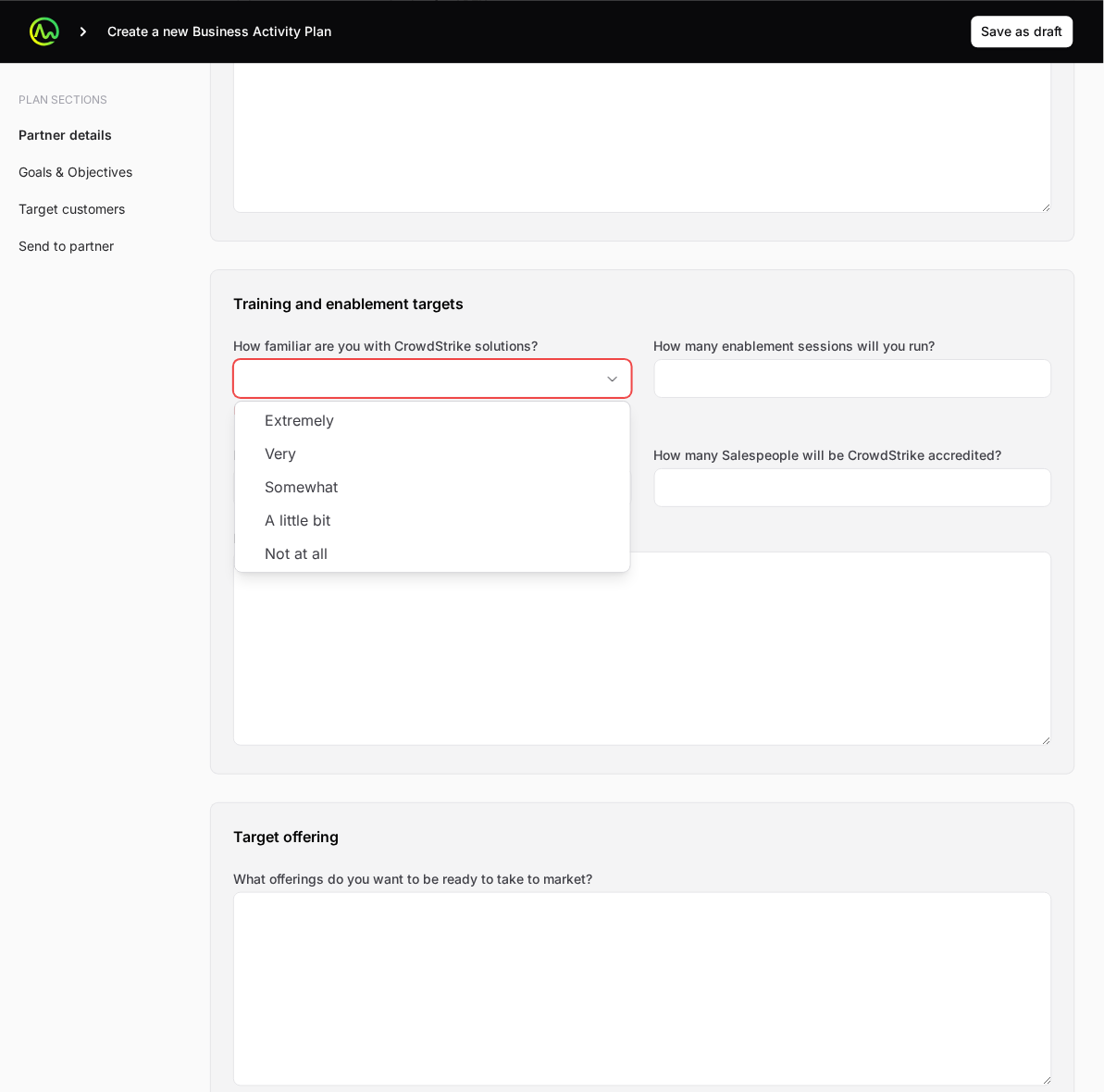 click on "Training and enablement targets How familiar are you with CrowdStrike solutions? Extremely Very Somewhat A little bit Not at all How familiar are you with CrowdStrike solutions? is required. How many enablement sessions will you run? How many Engineers will be CrowdStrike accredited? How many Salespeople will be CrowdStrike accredited? Describe your approach to enablement this year:" 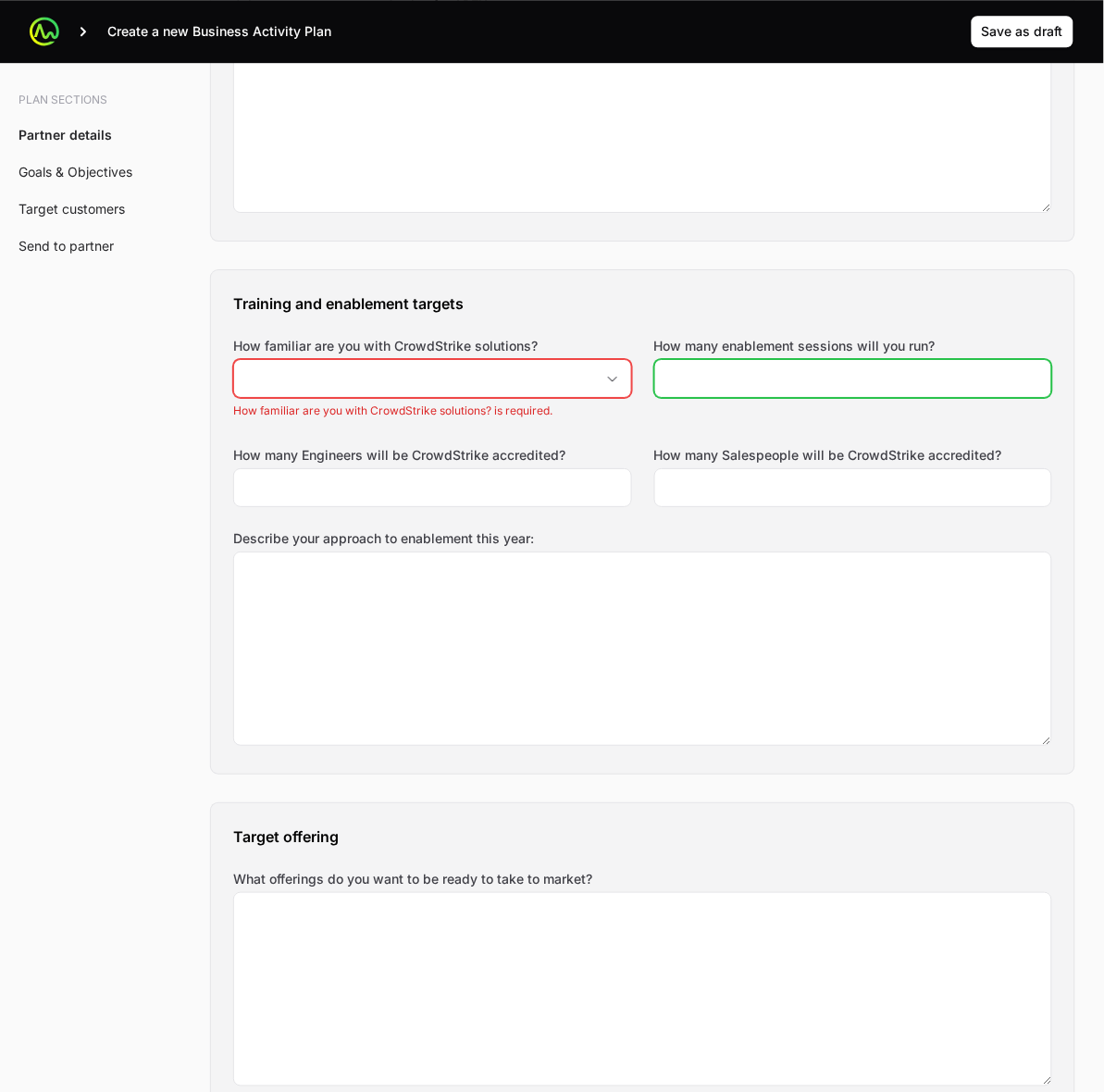 click on "How many enablement sessions will you run?" 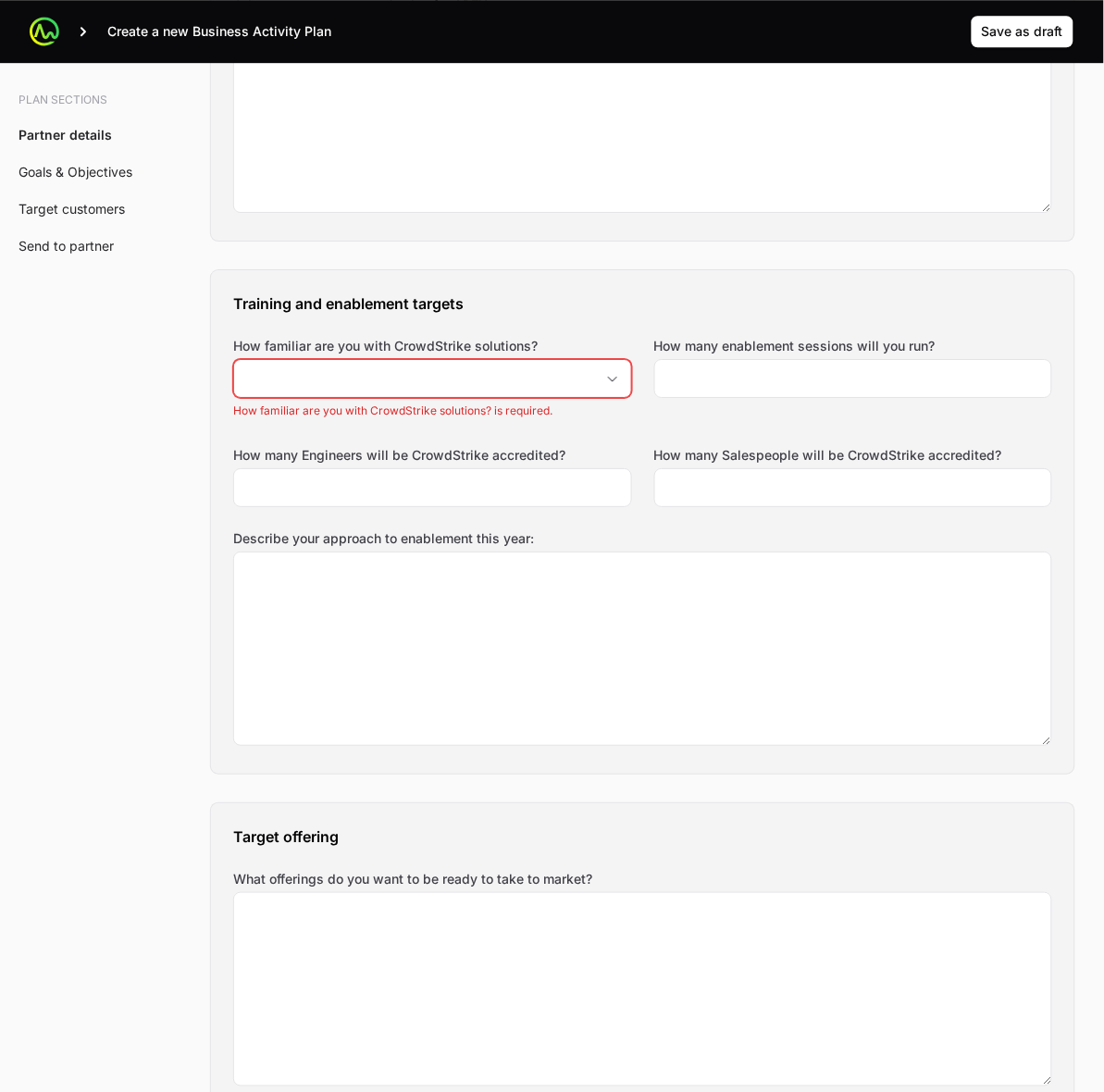 click on "Training and enablement targets" 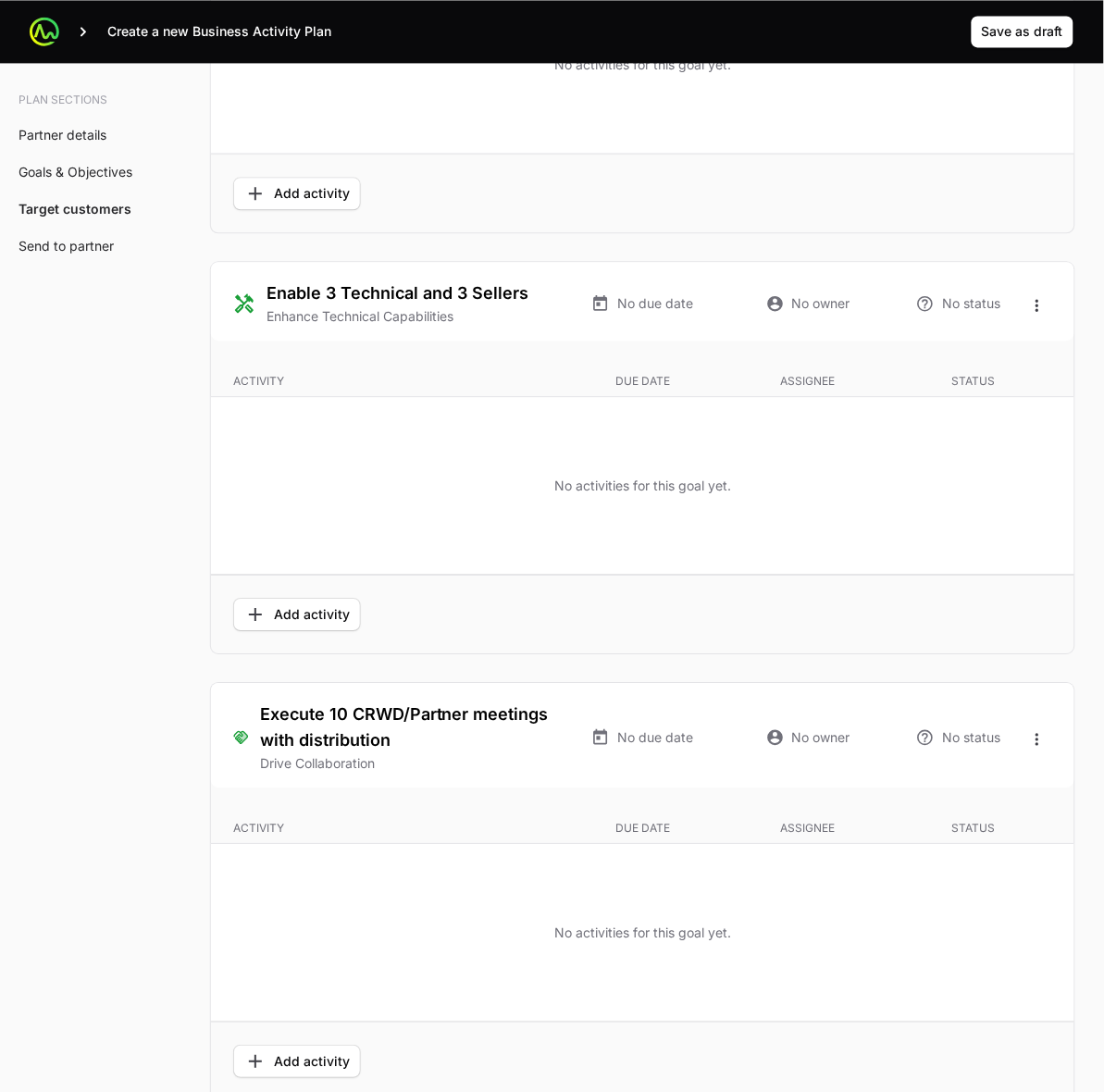 scroll, scrollTop: 3817, scrollLeft: 0, axis: vertical 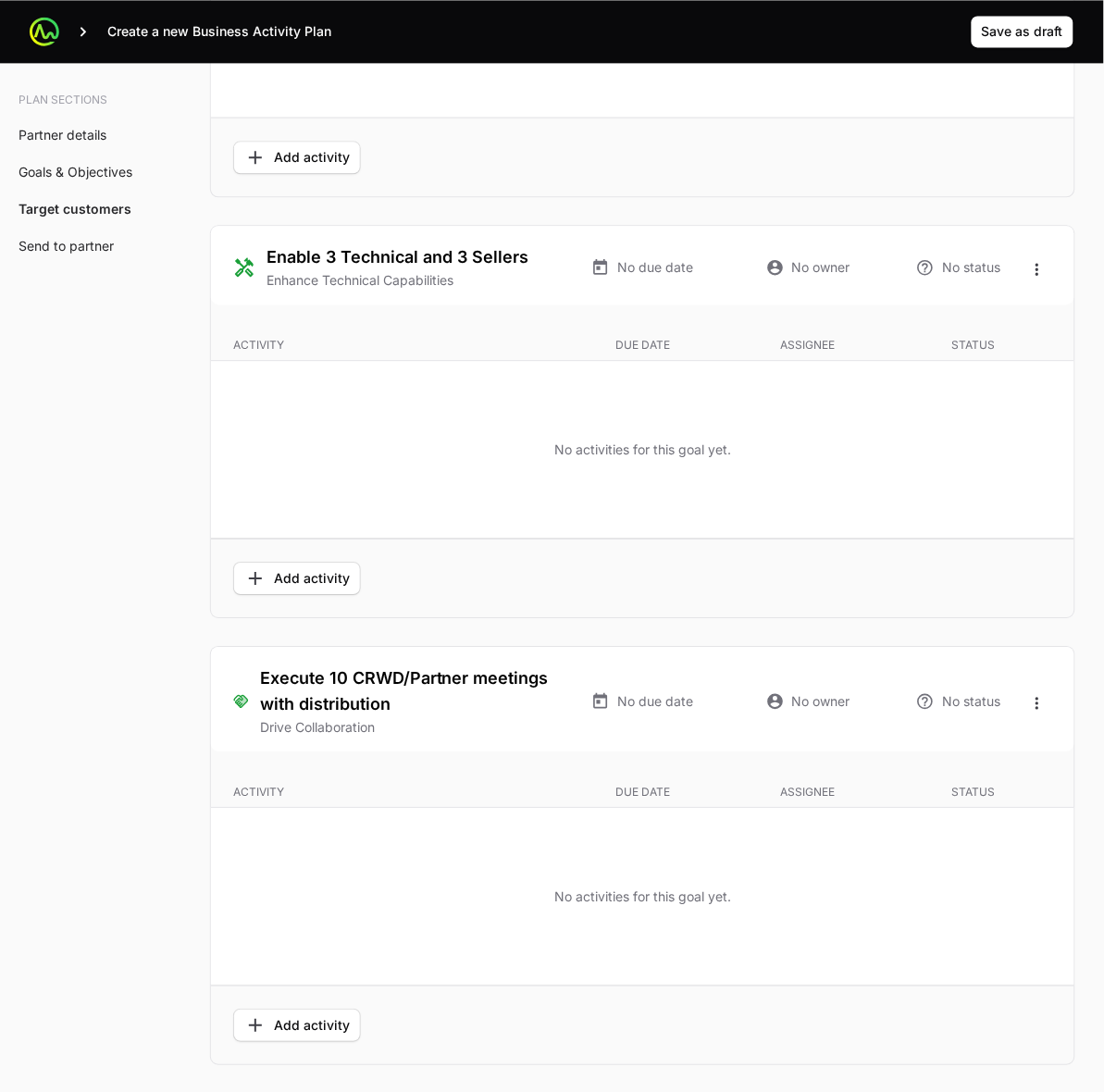 click on "Goals & Objectives" 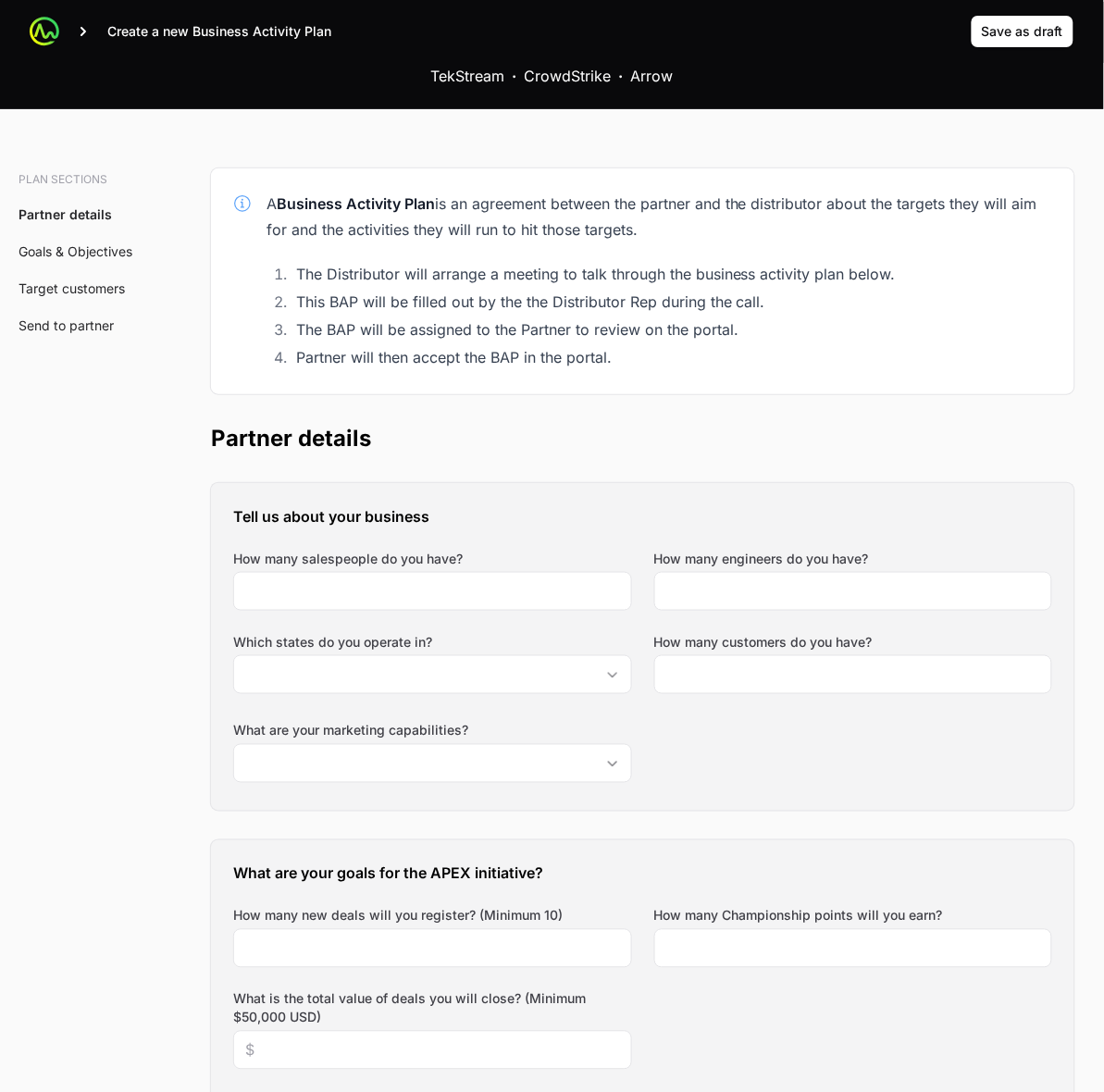 scroll, scrollTop: 0, scrollLeft: 0, axis: both 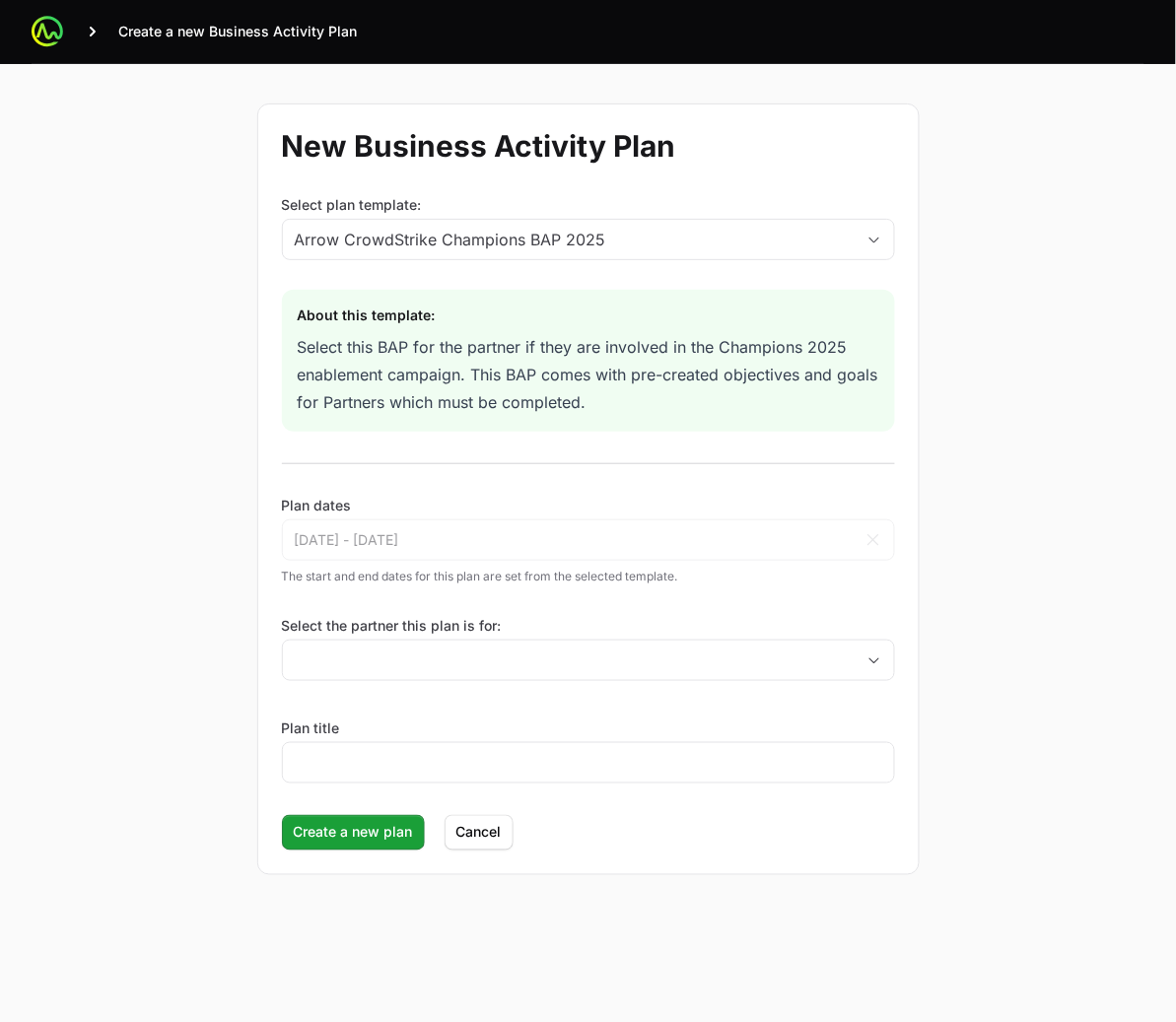 click 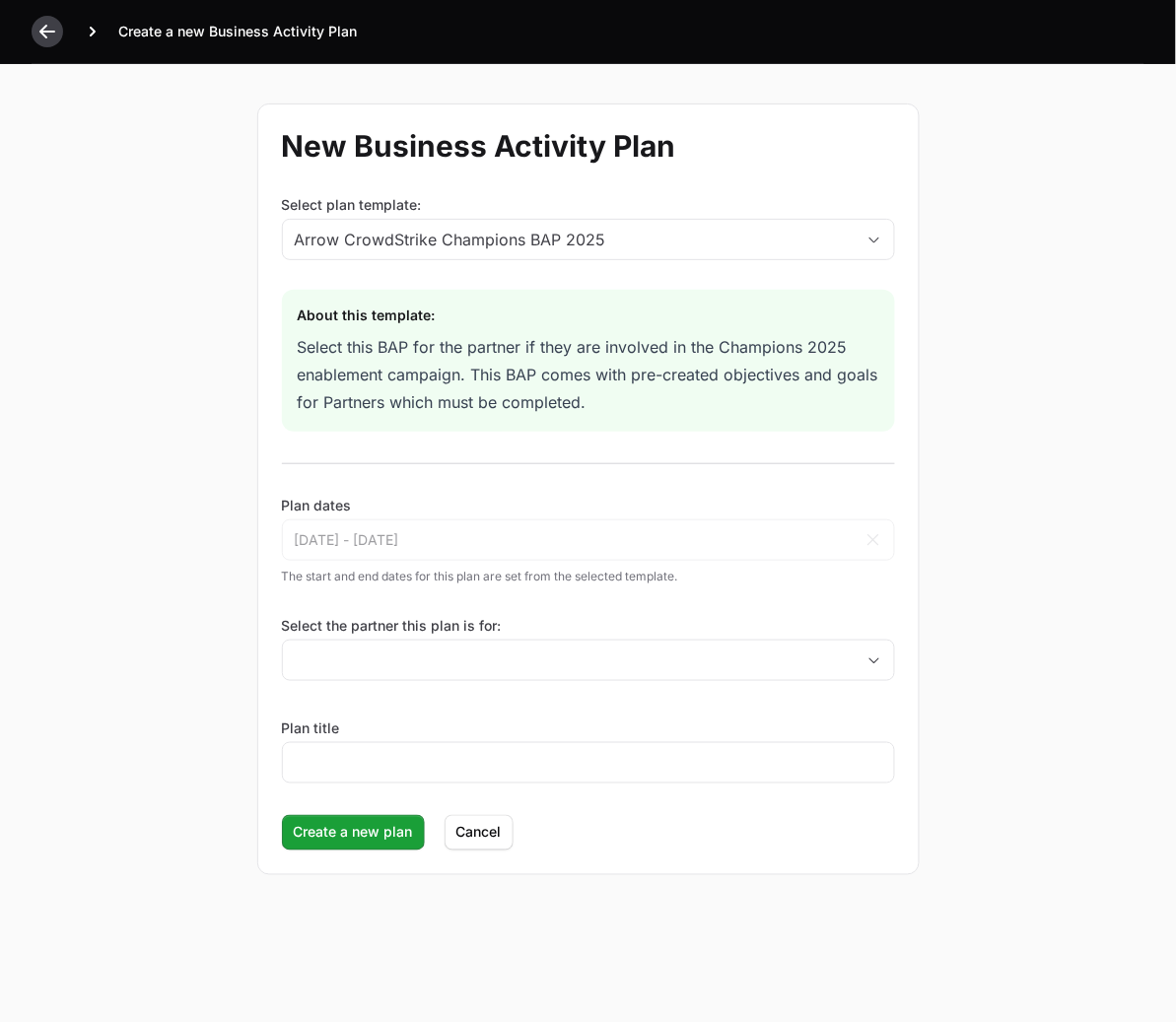 click 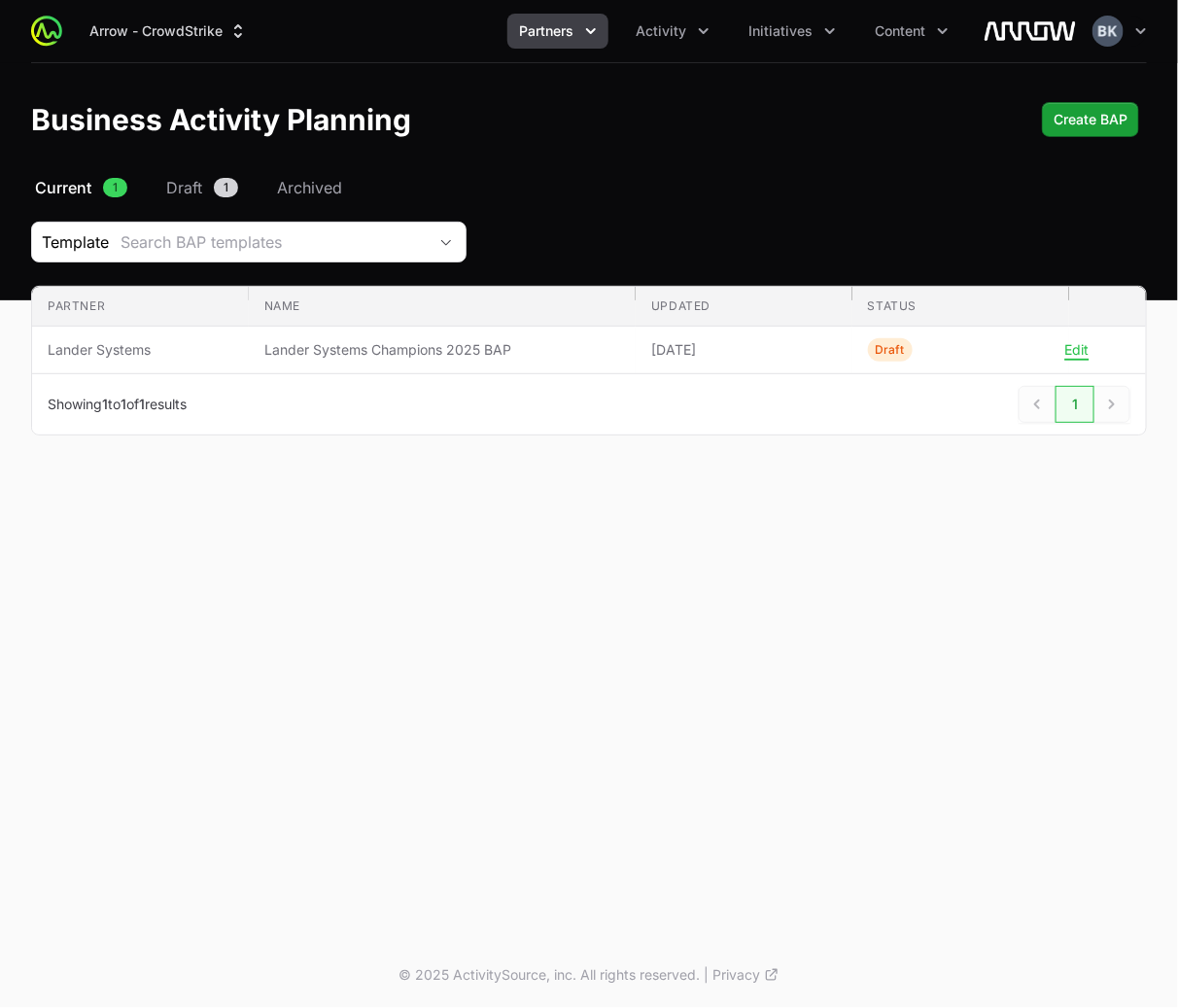 click on "Arrow - CrowdStrike  Partners Activity Initiatives Content Open user menu Open main menu  Business Activity Planning  Create BAP Select a tab Current Draft Archived Current 1 Draft 1 Archived  Template  Search BAP templates Partner Name Updated Status Partner Lander Systems Name Lander Systems Champions 2025 BAP Updated [DATE] Status Draft  Edit  Previous Next  Showing  1  to  1  of  1  results  1 Next" 